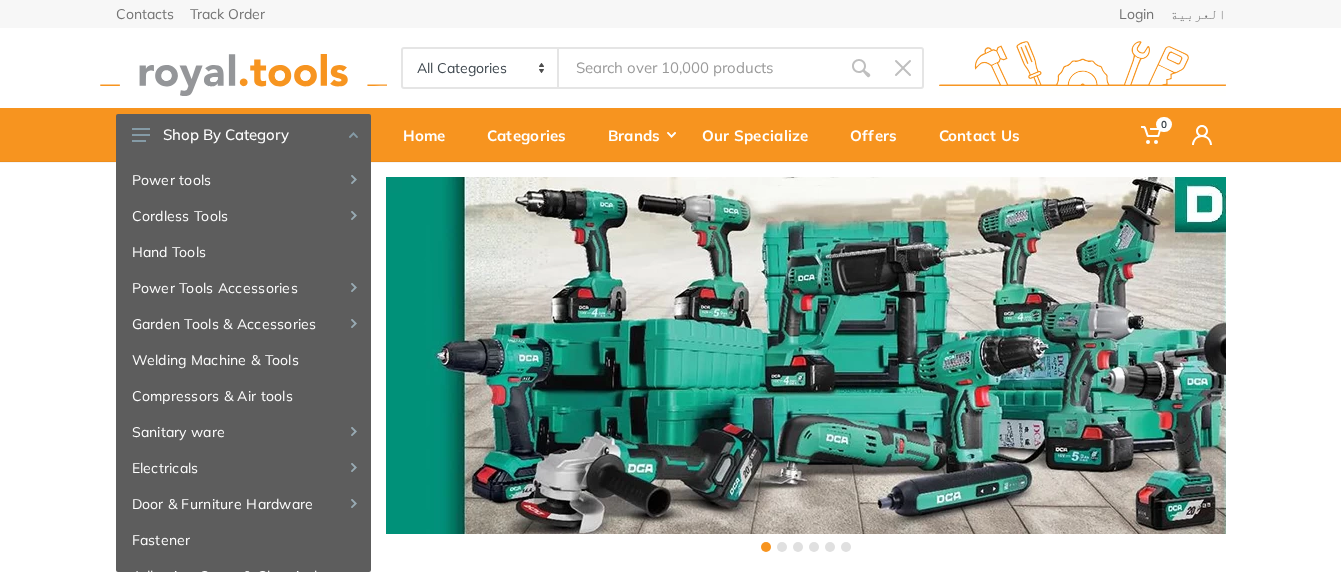 scroll, scrollTop: 0, scrollLeft: 0, axis: both 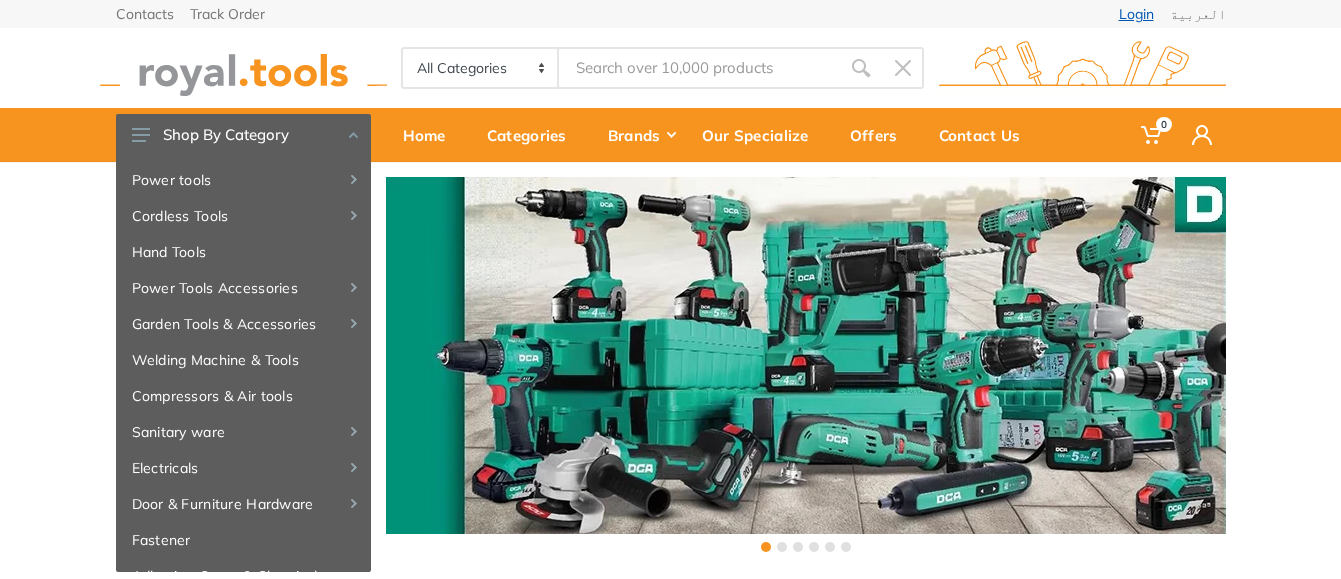 click on "Login" at bounding box center (1136, 14) 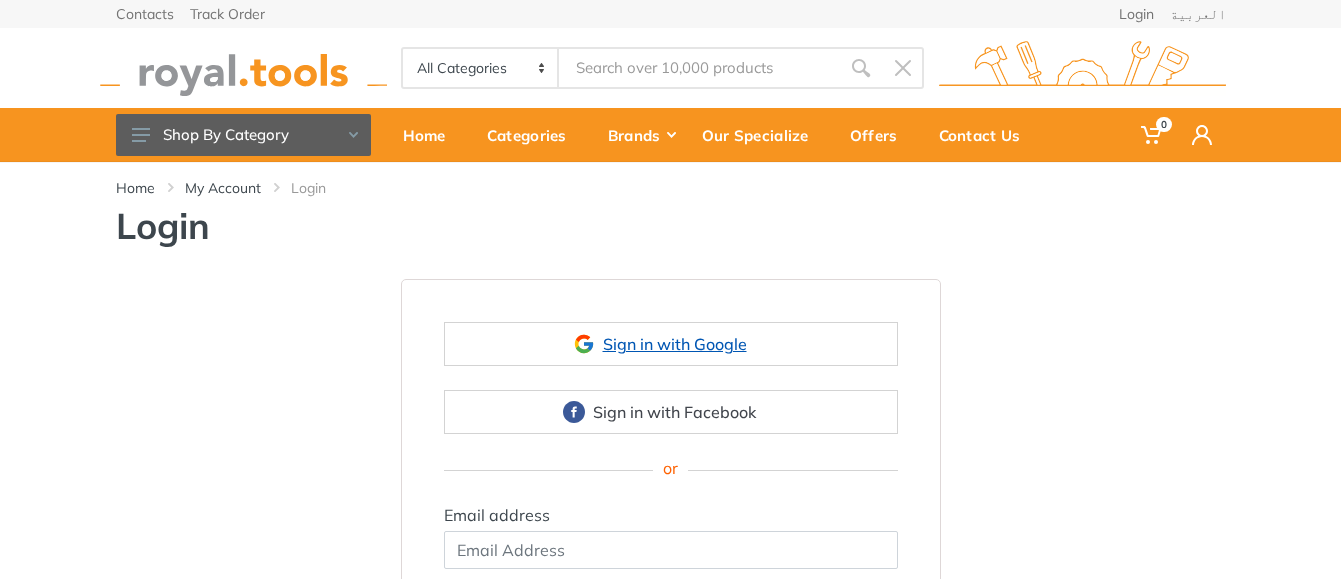 scroll, scrollTop: 0, scrollLeft: 0, axis: both 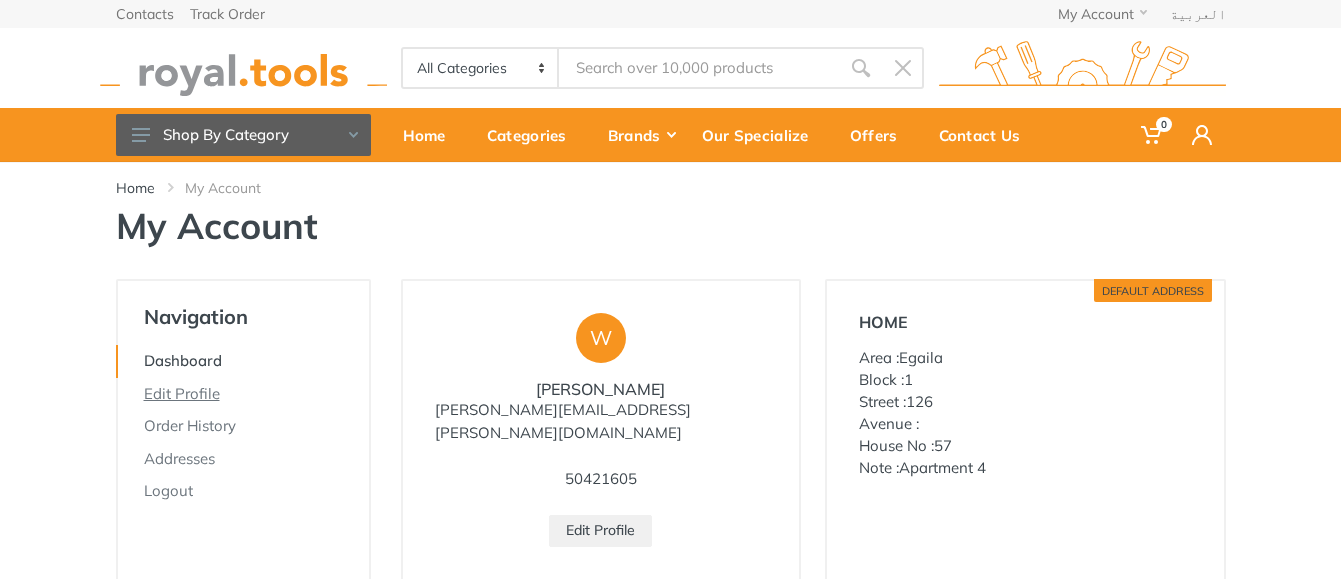 click on "Edit Profile" at bounding box center [242, 394] 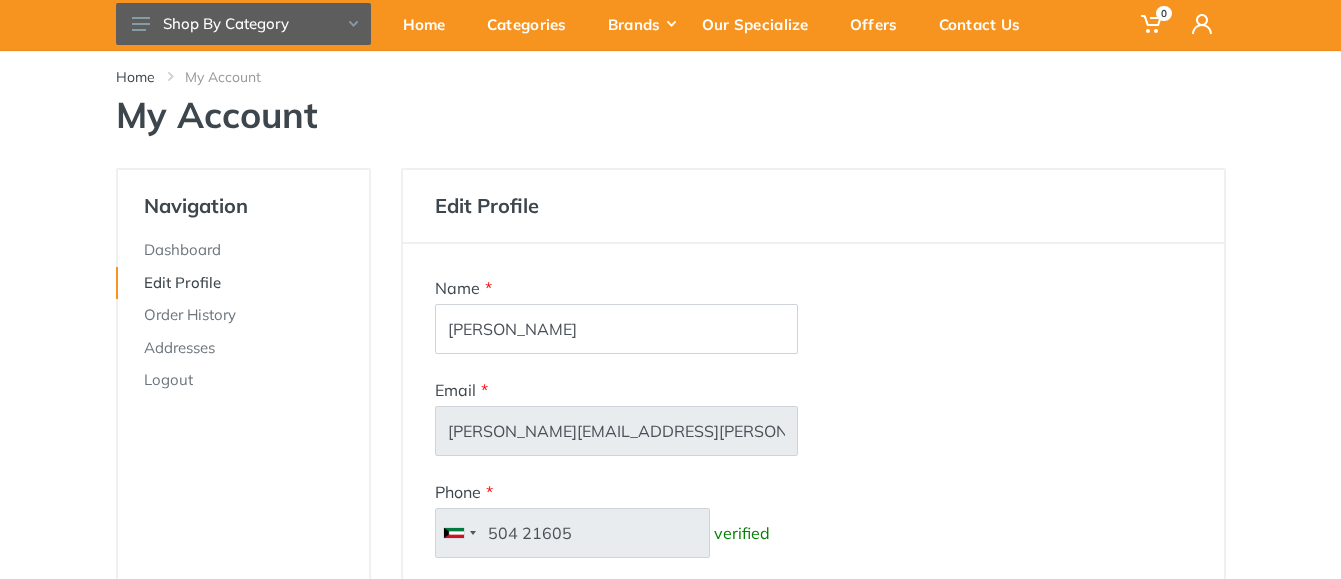 scroll, scrollTop: 0, scrollLeft: 0, axis: both 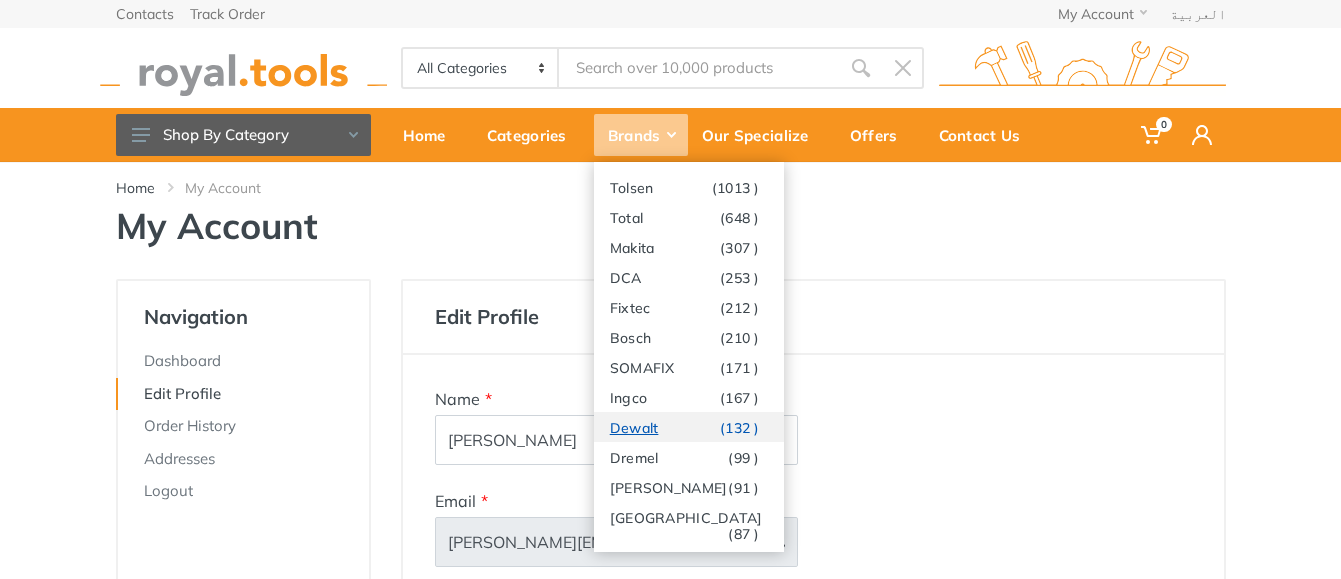 click on "Dewalt                                                                 (132                                                                    )" at bounding box center [689, 427] 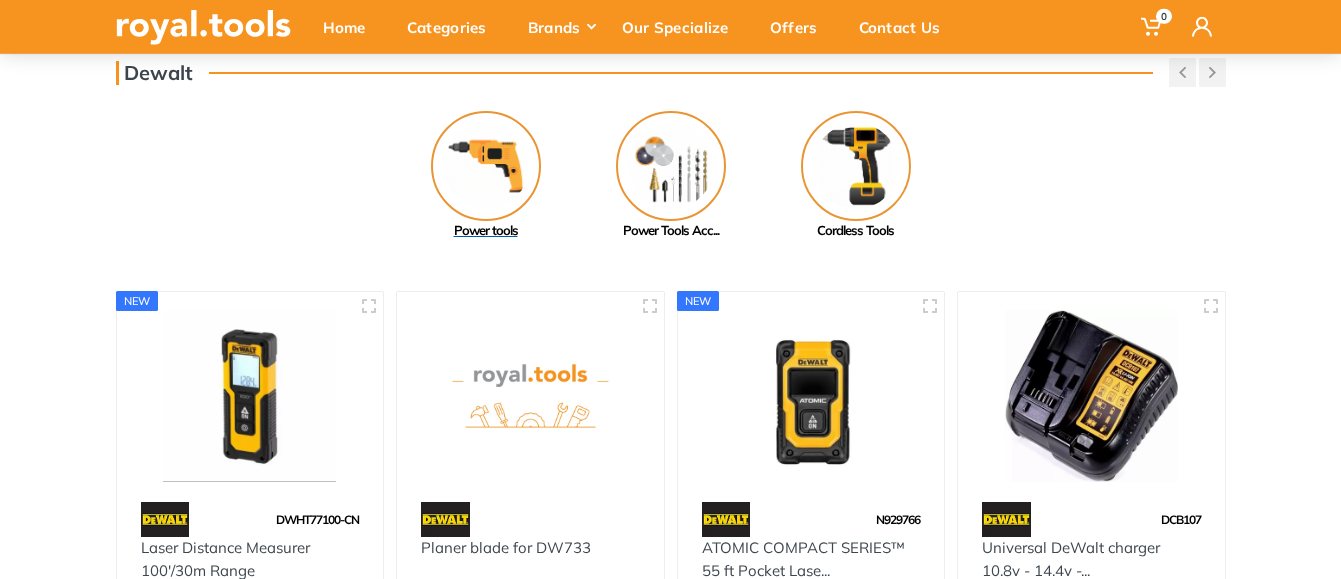 scroll, scrollTop: 204, scrollLeft: 0, axis: vertical 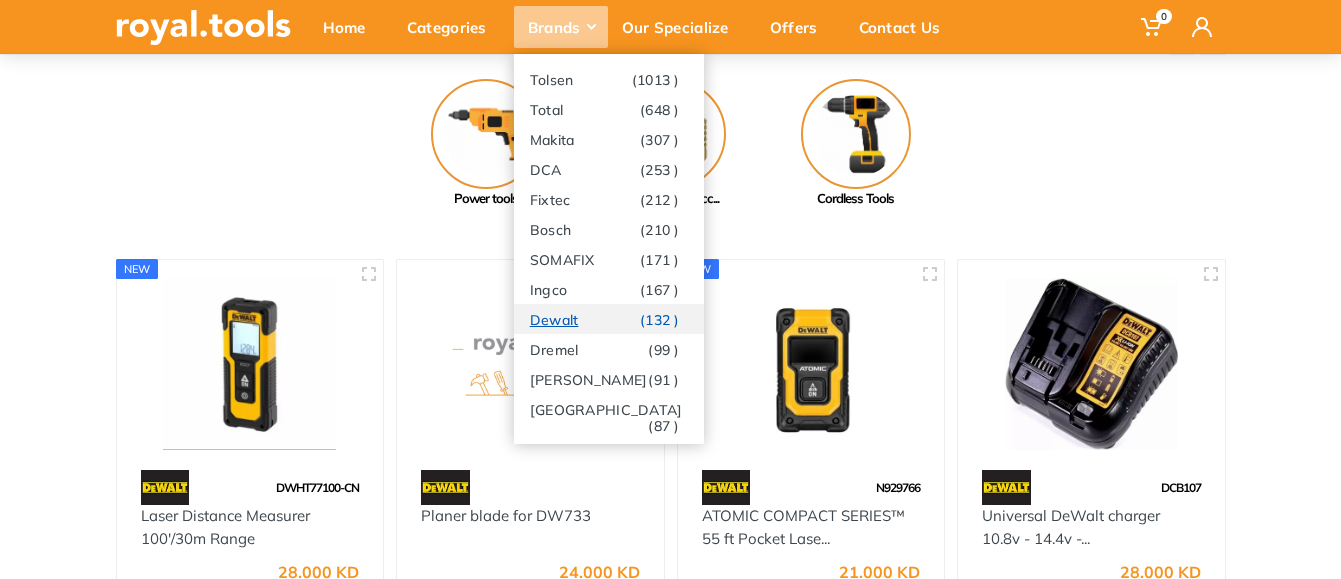 click on "Dewalt                                                                 (132                                                                    )" at bounding box center [609, 319] 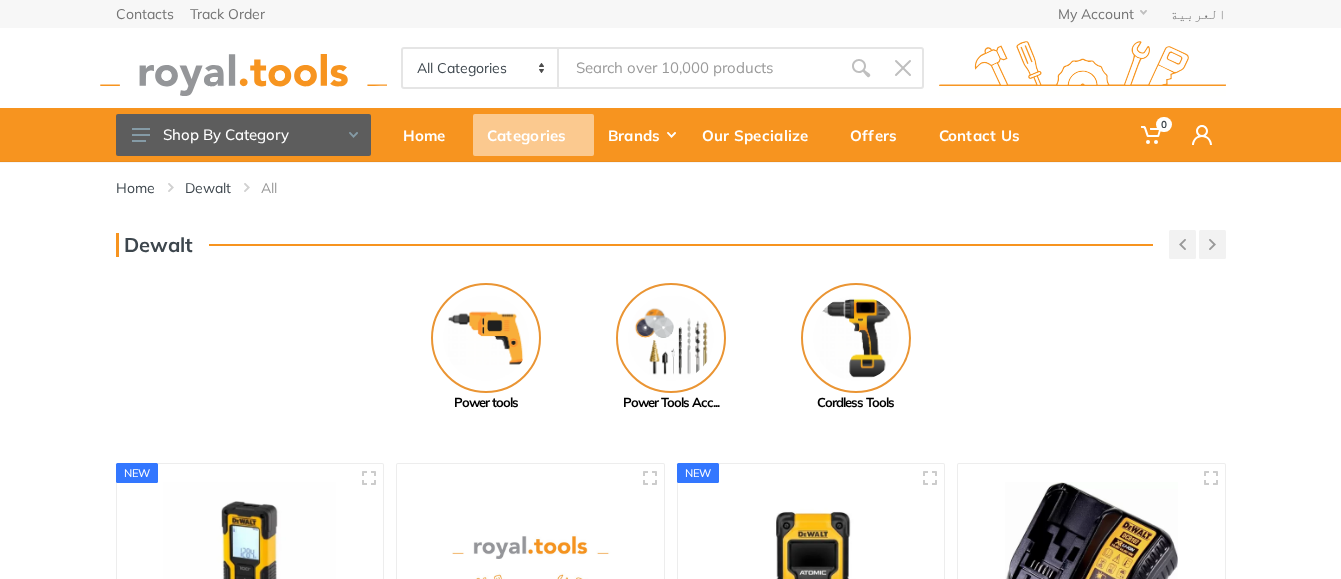 scroll, scrollTop: 0, scrollLeft: 0, axis: both 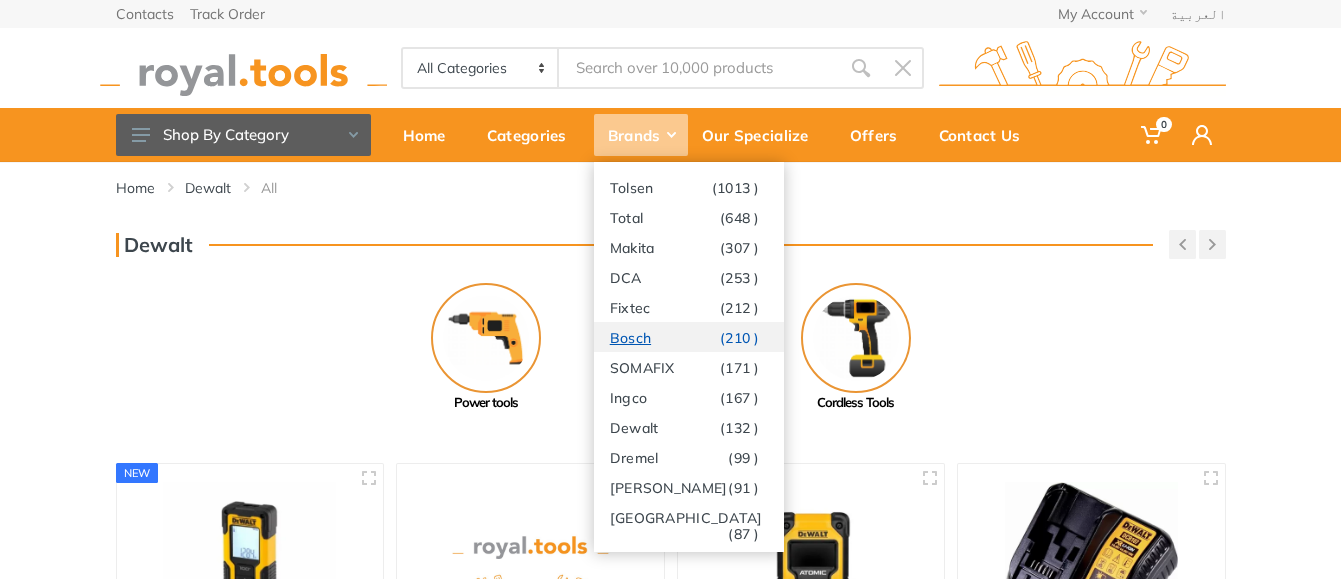 click on "Bosch                                                                 (210                                                                    )" at bounding box center [689, 337] 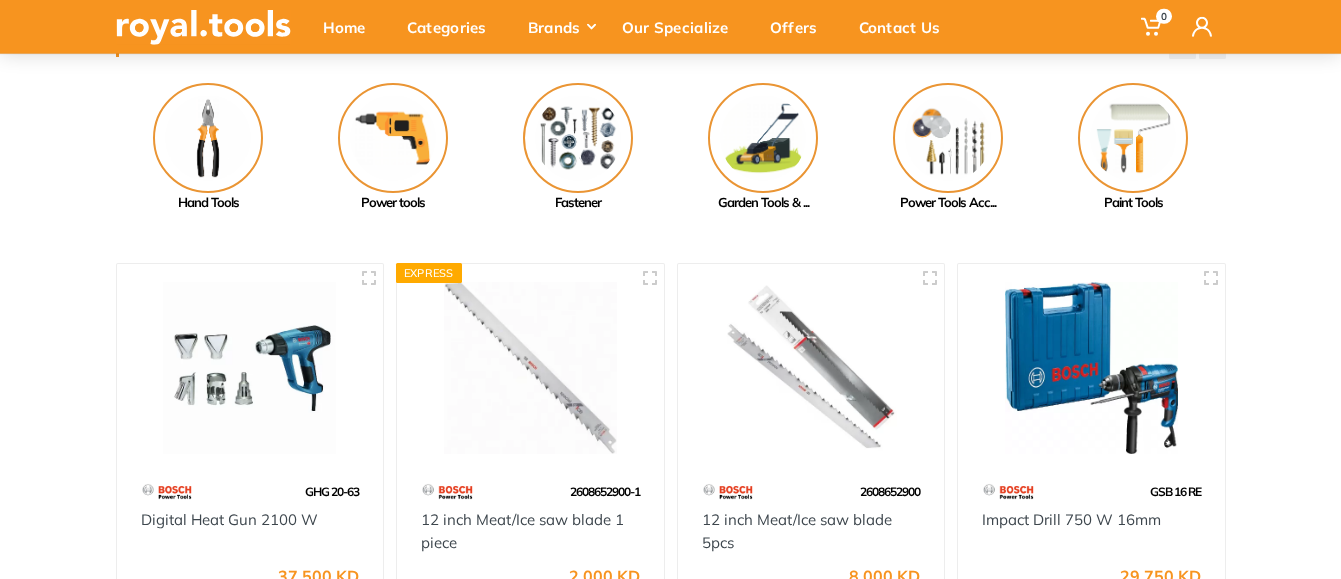 scroll, scrollTop: 204, scrollLeft: 0, axis: vertical 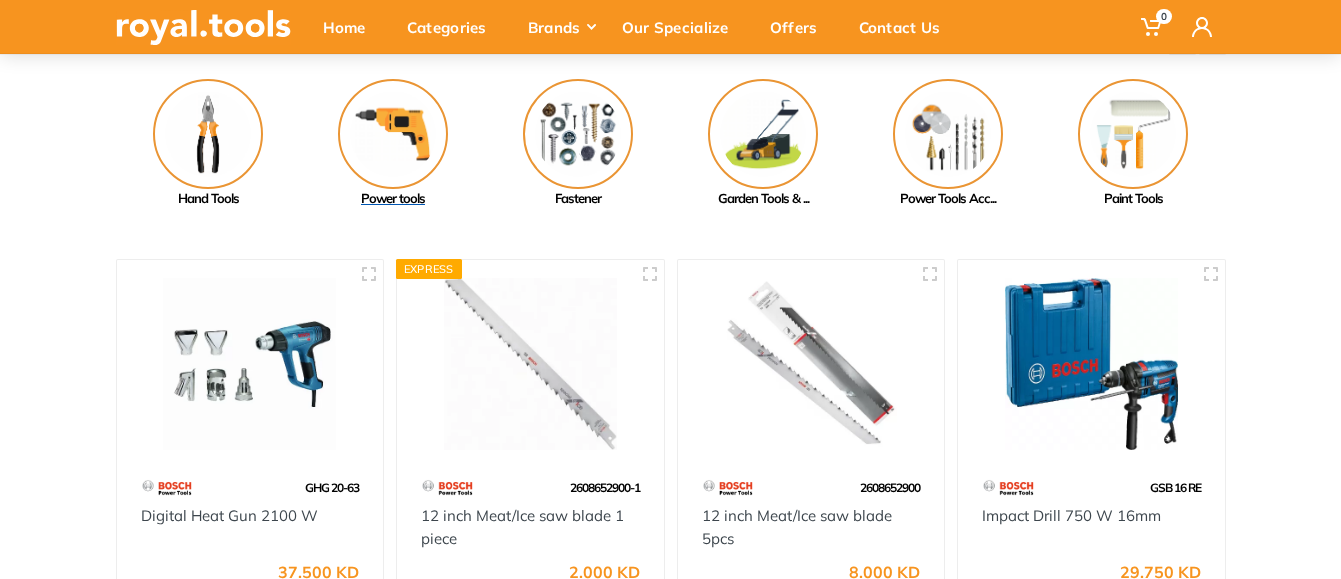 click at bounding box center (393, 134) 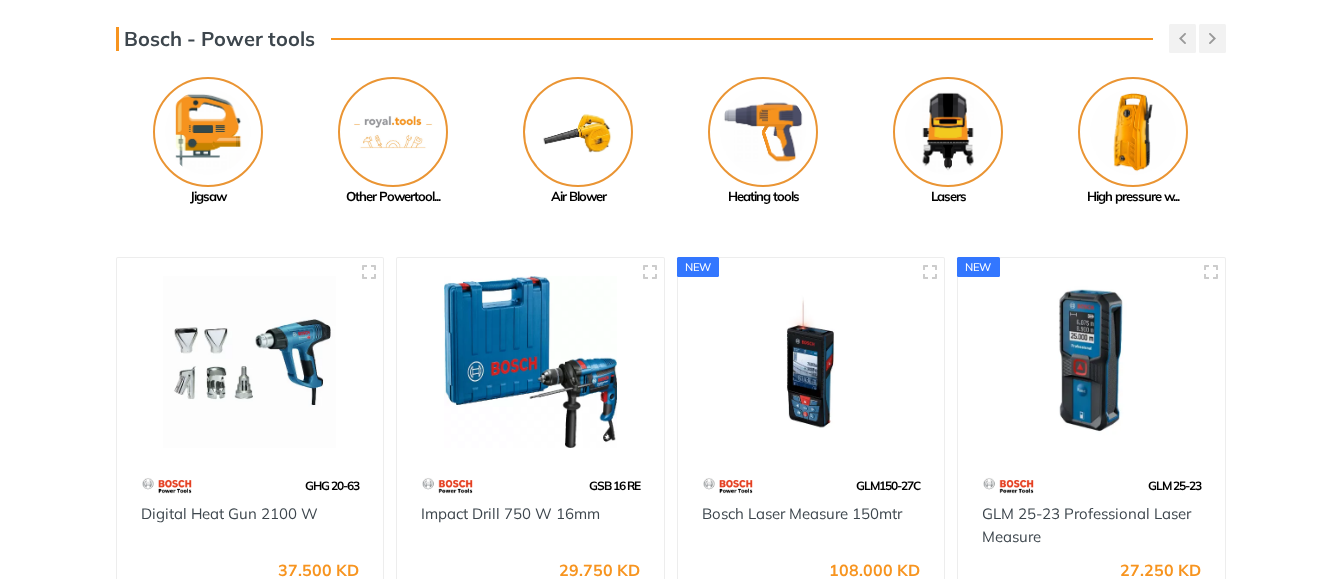 scroll, scrollTop: 0, scrollLeft: 0, axis: both 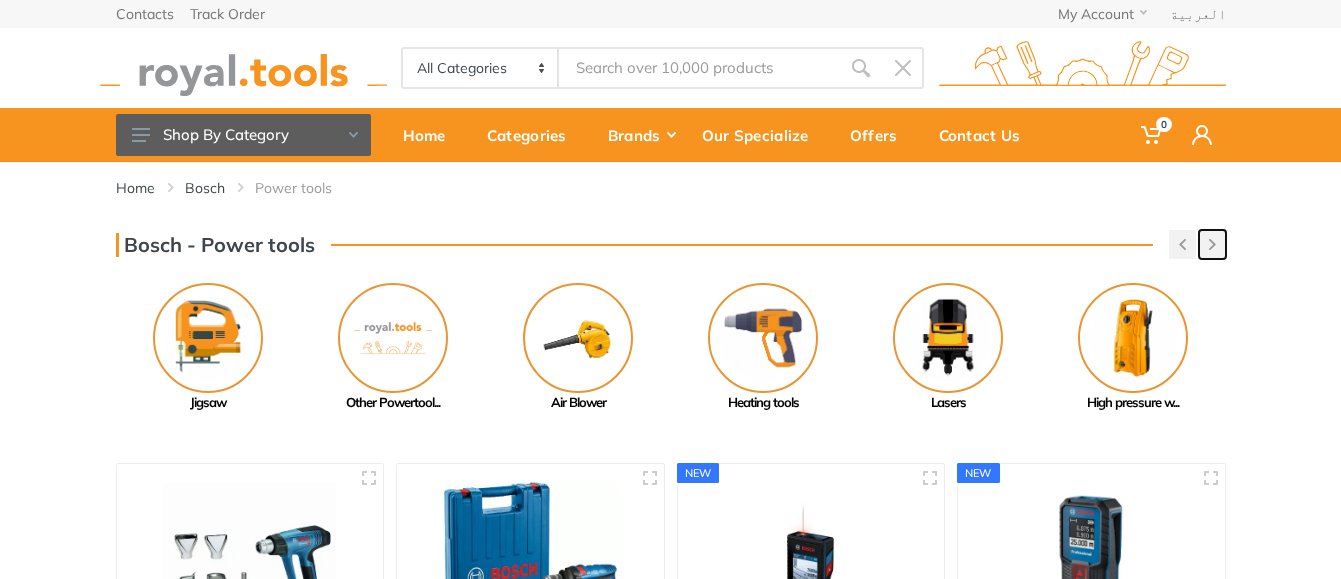 click at bounding box center (1212, 244) 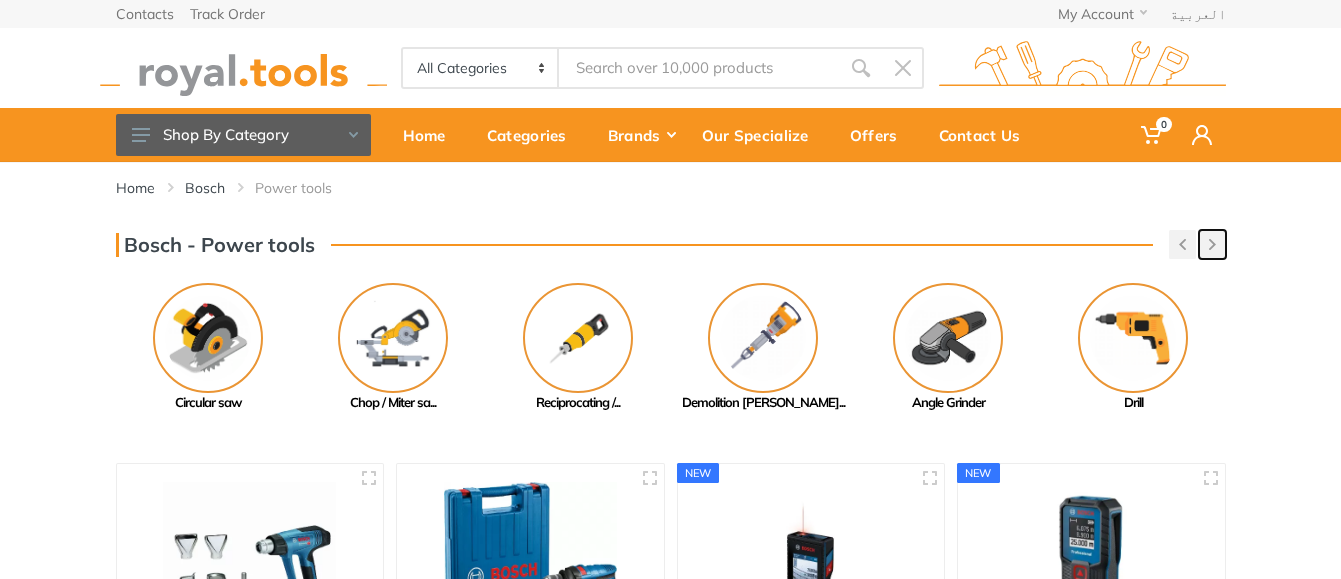 click at bounding box center [1212, 244] 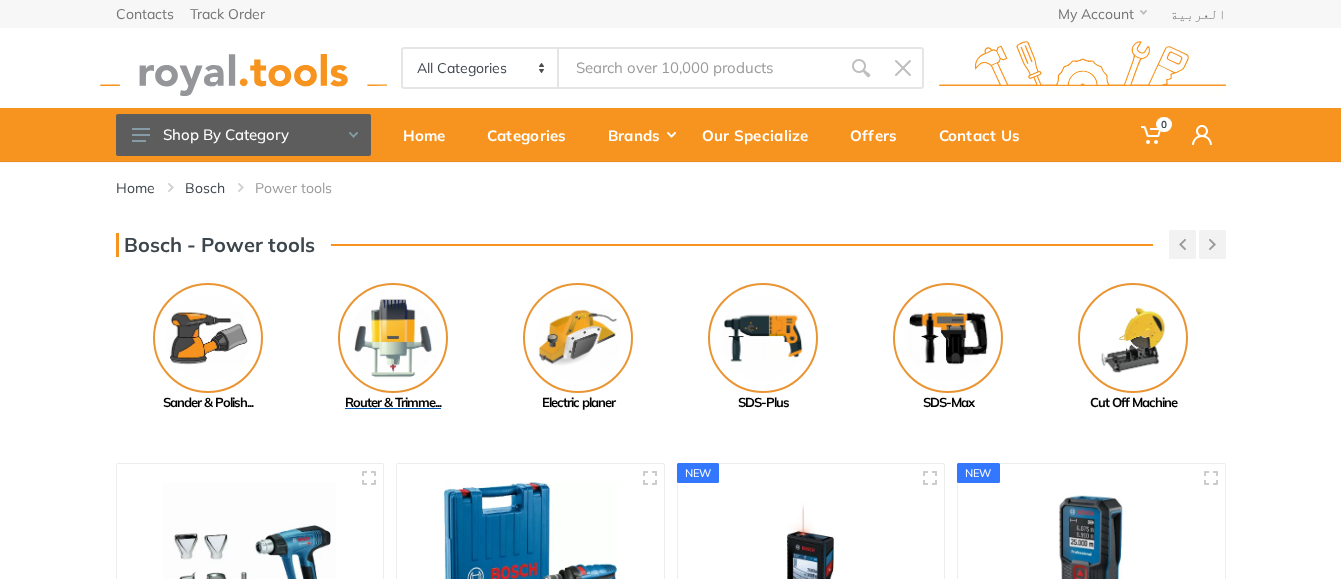 click at bounding box center [393, 338] 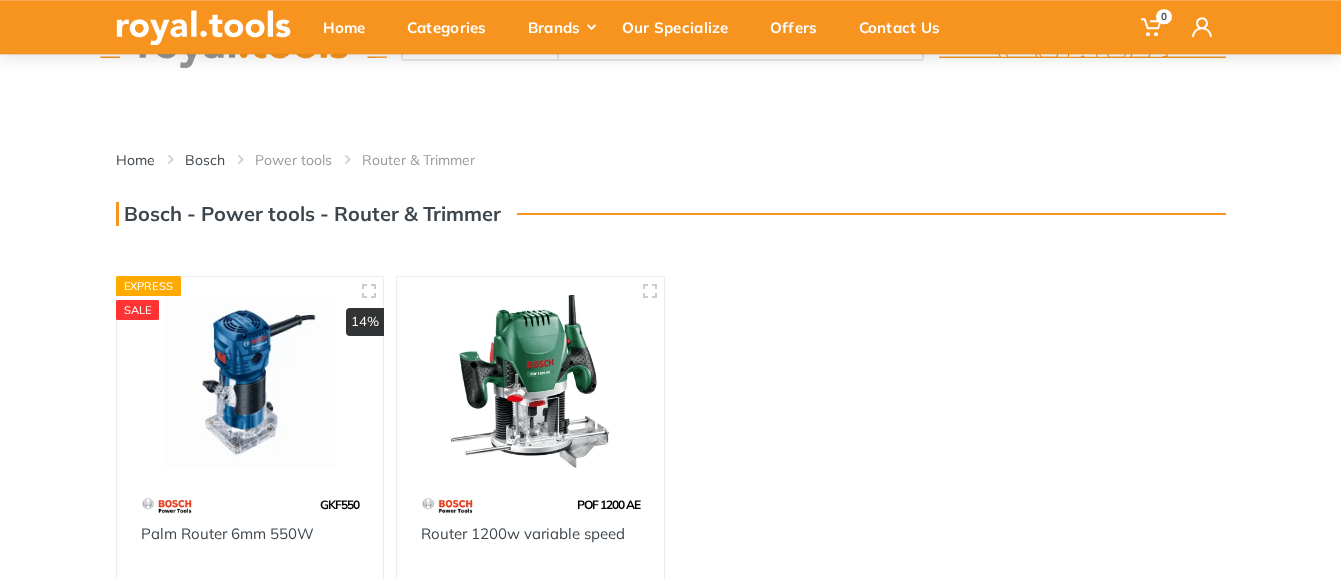 scroll, scrollTop: 0, scrollLeft: 0, axis: both 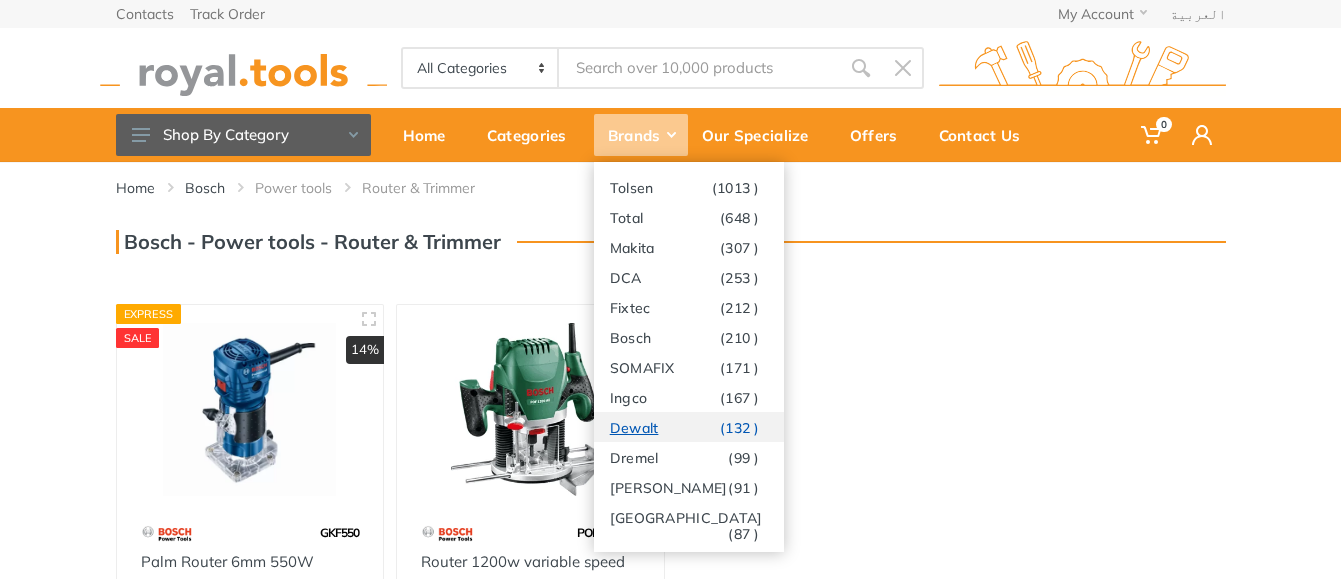 click on "Dewalt                                                                 (132                                                                    )" at bounding box center [689, 427] 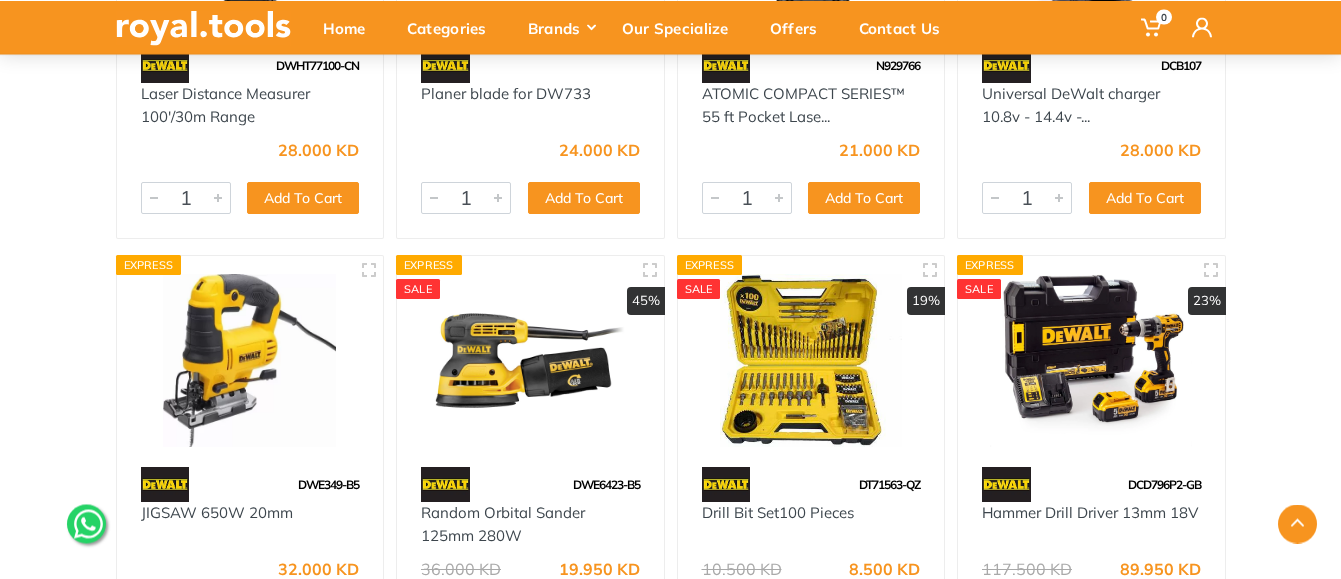 scroll, scrollTop: 816, scrollLeft: 0, axis: vertical 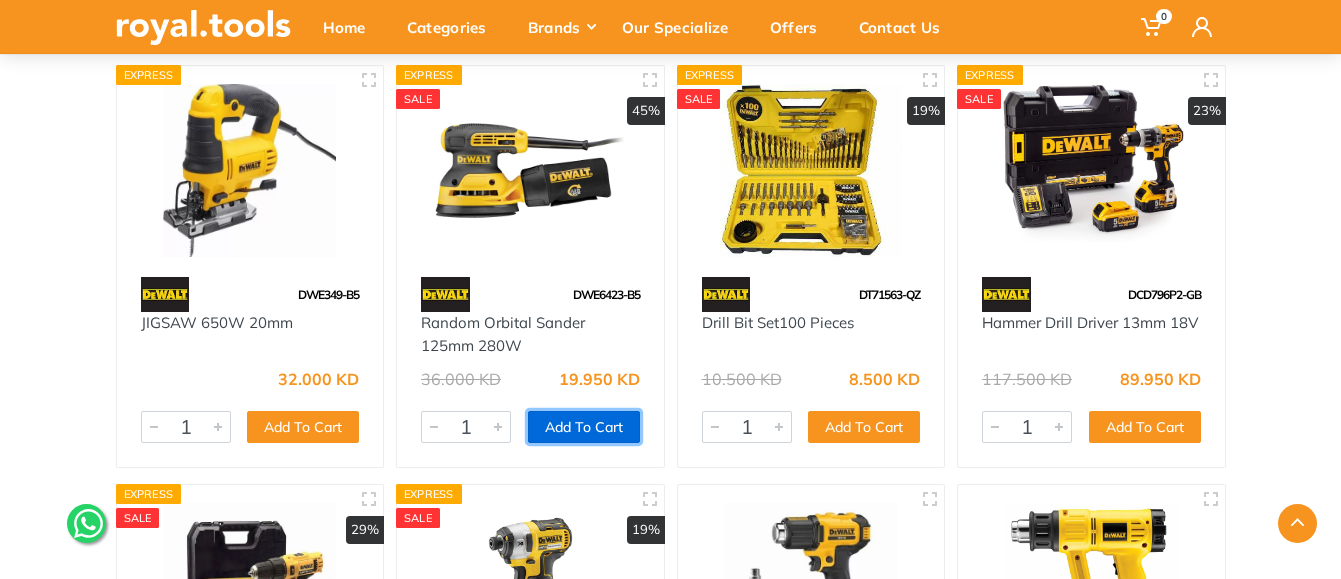 click on "Add To Cart" at bounding box center (584, 427) 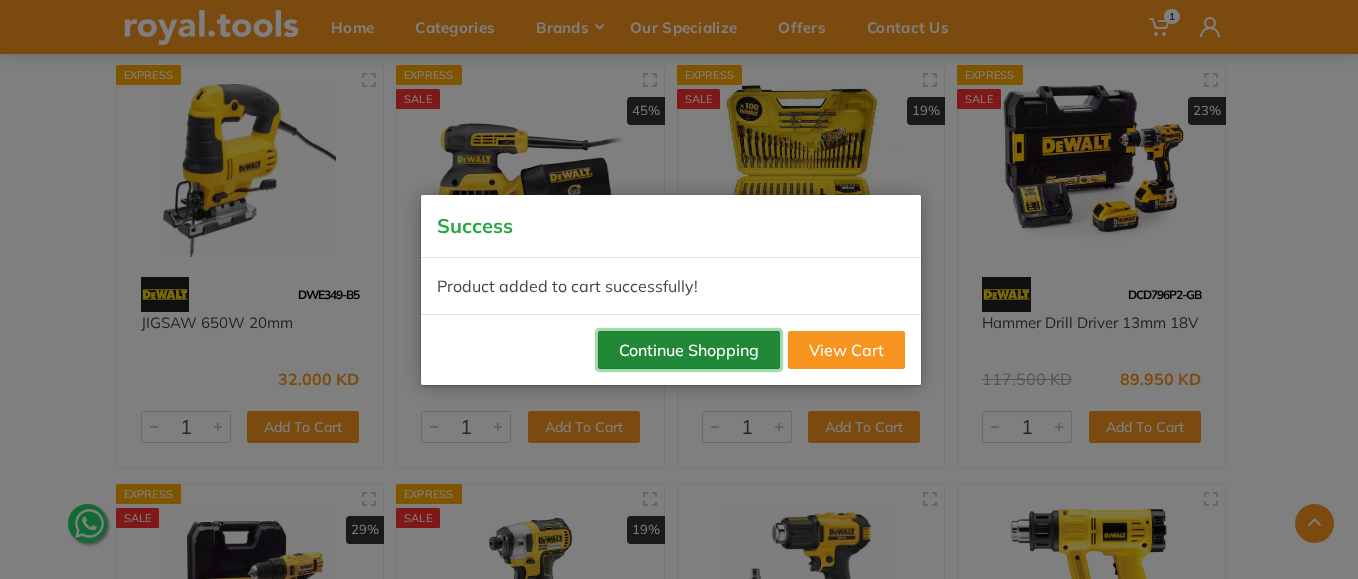 click on "Continue Shopping" at bounding box center [689, 350] 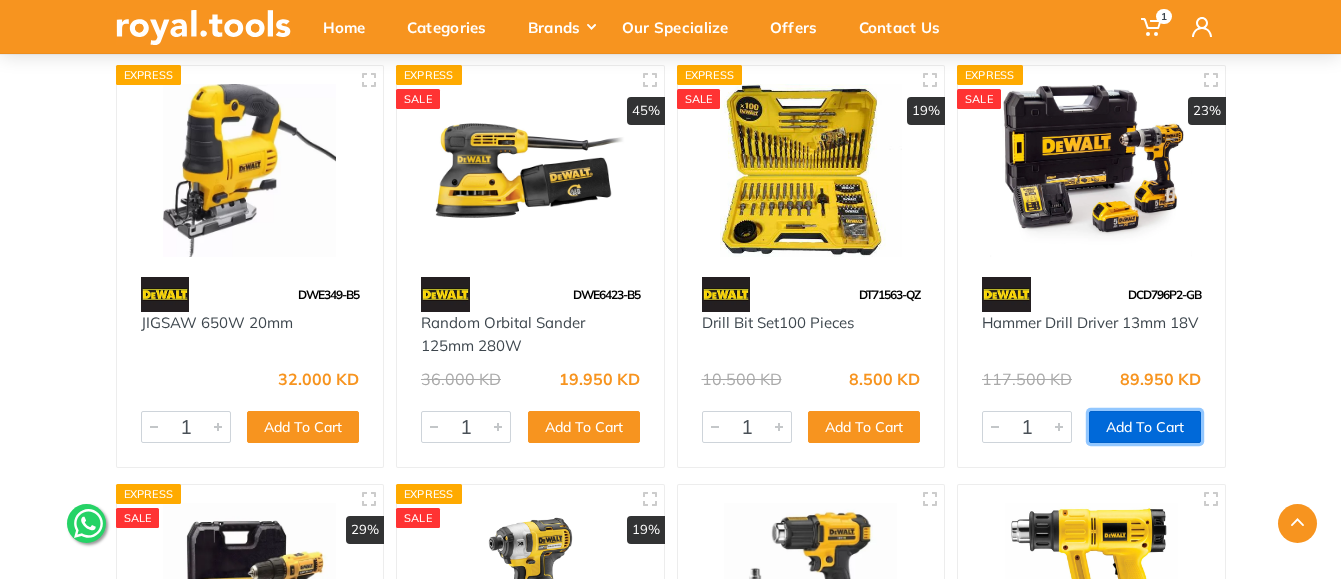 click on "Add To Cart" at bounding box center [1145, 427] 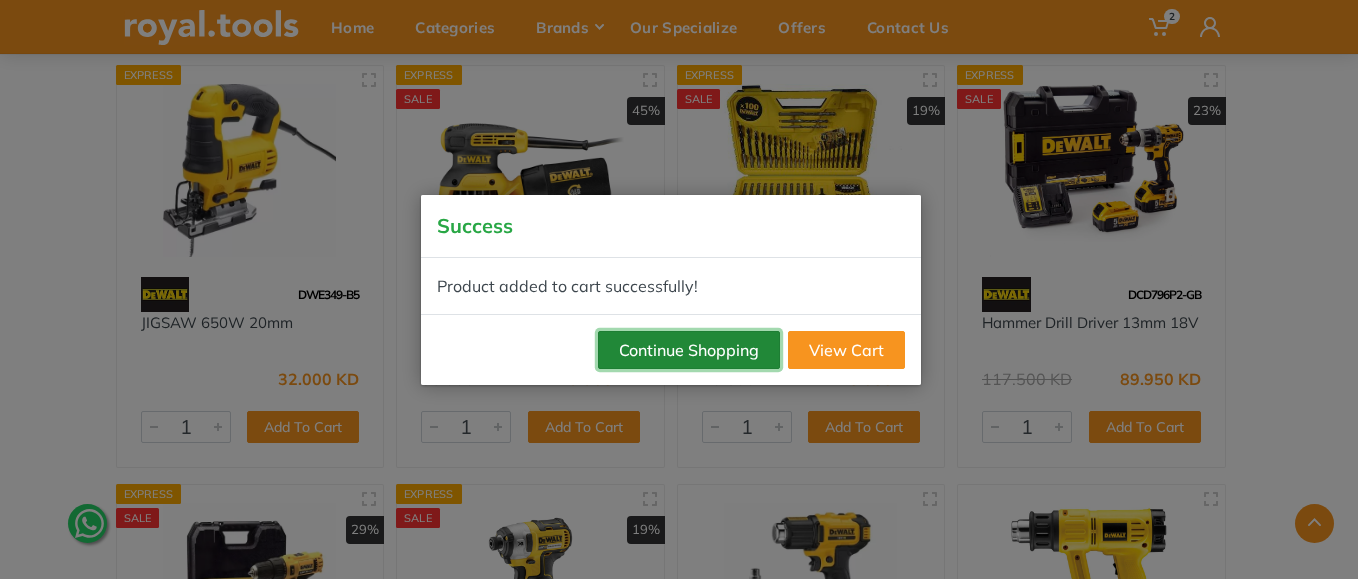 click on "Continue Shopping" at bounding box center [689, 350] 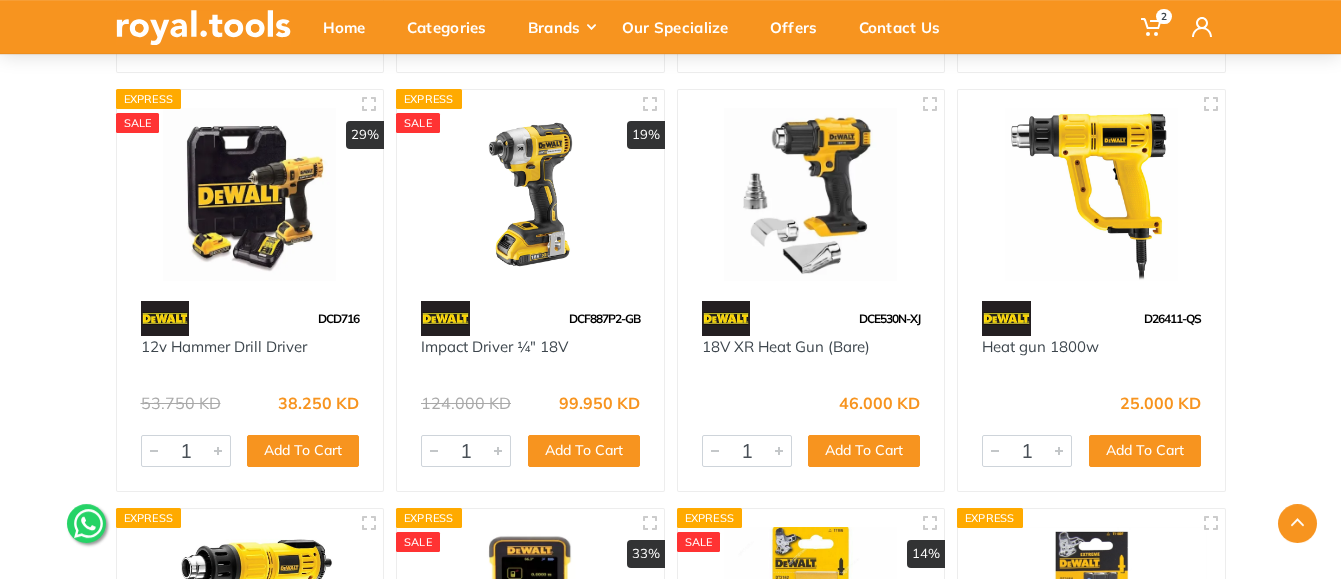 scroll, scrollTop: 1224, scrollLeft: 0, axis: vertical 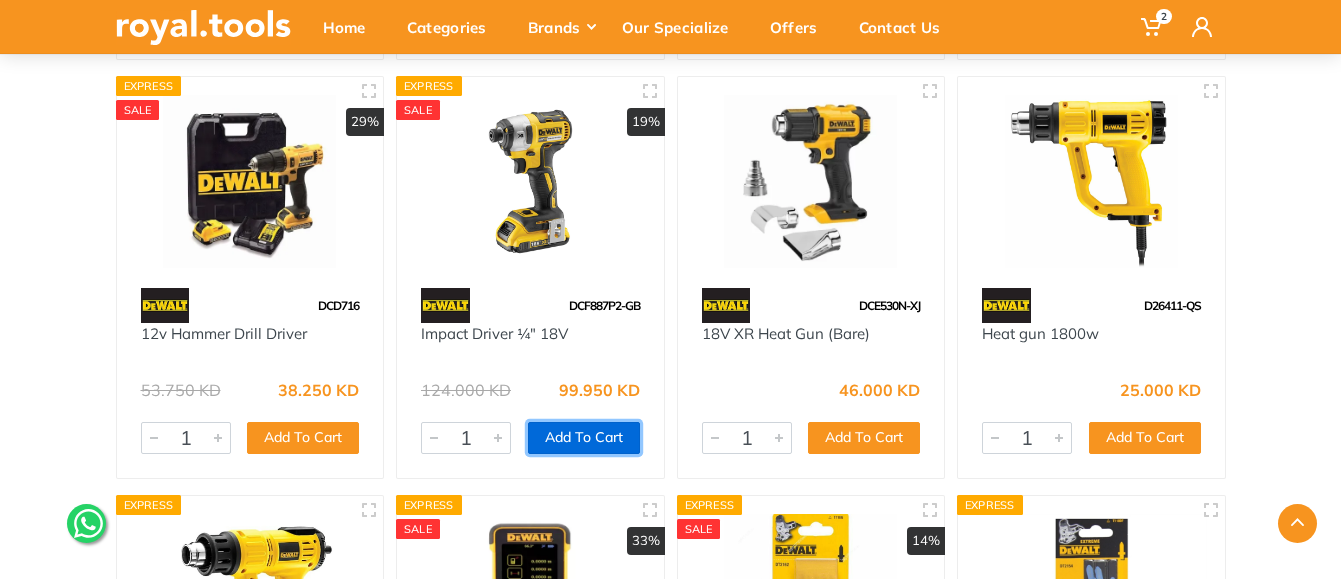 click on "Add To Cart" at bounding box center (584, 438) 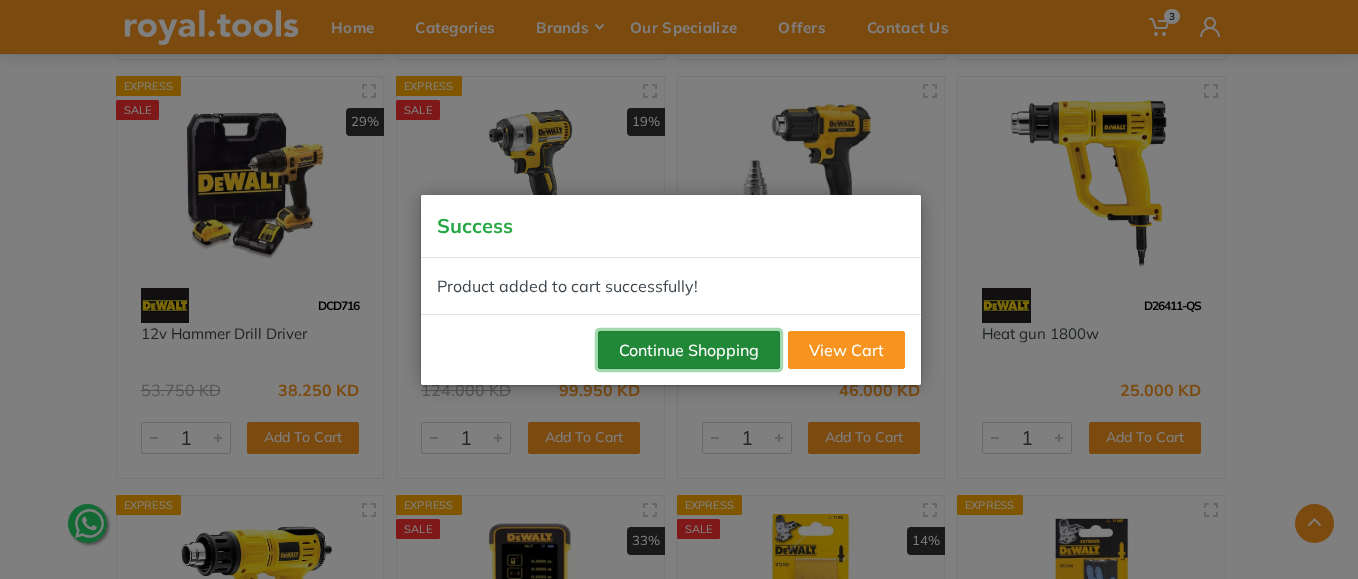 click on "Continue Shopping" at bounding box center [689, 350] 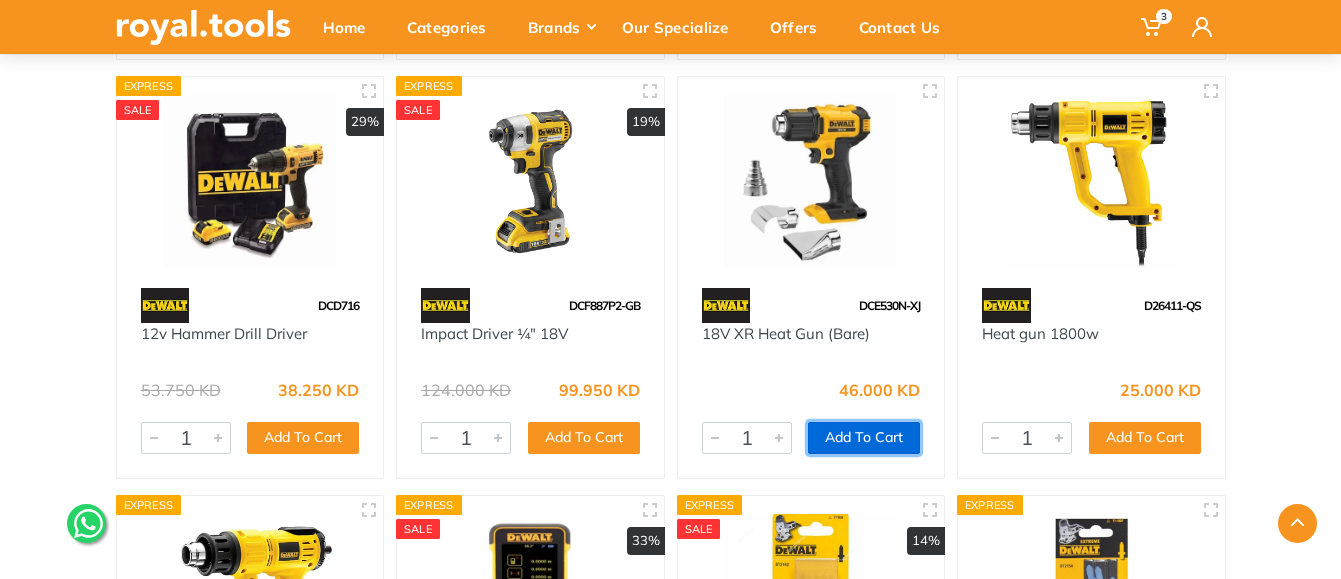 click on "Add To Cart" at bounding box center (864, 438) 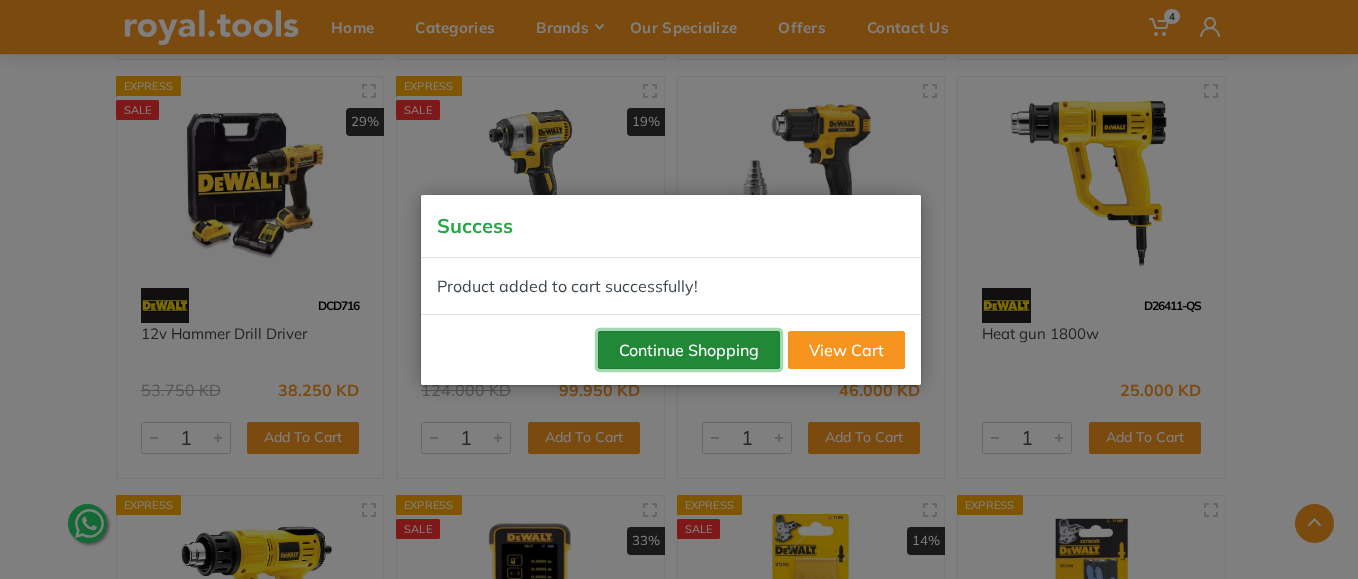 click on "Continue Shopping" at bounding box center (689, 350) 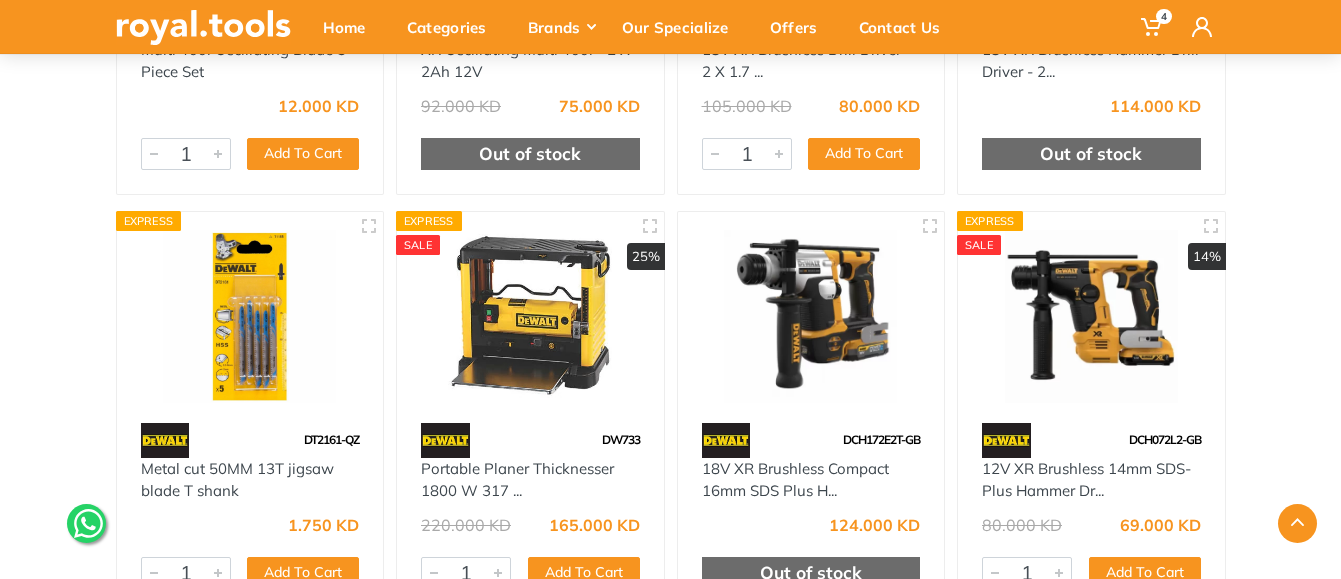 scroll, scrollTop: 2448, scrollLeft: 0, axis: vertical 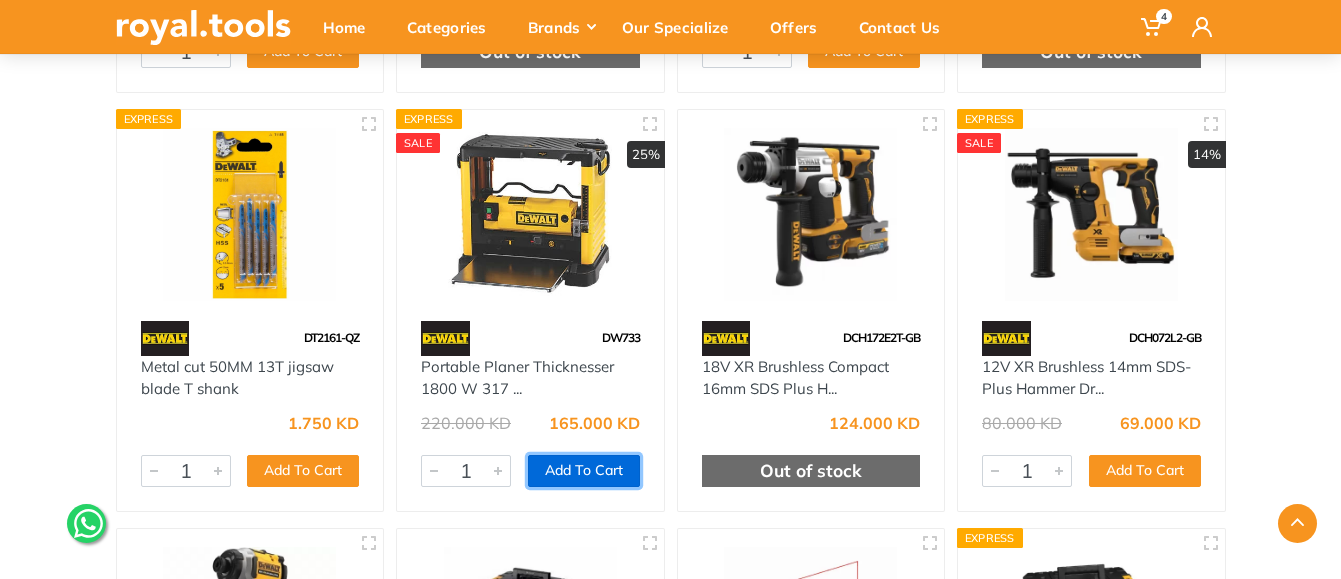 click on "Add To Cart" at bounding box center [584, 471] 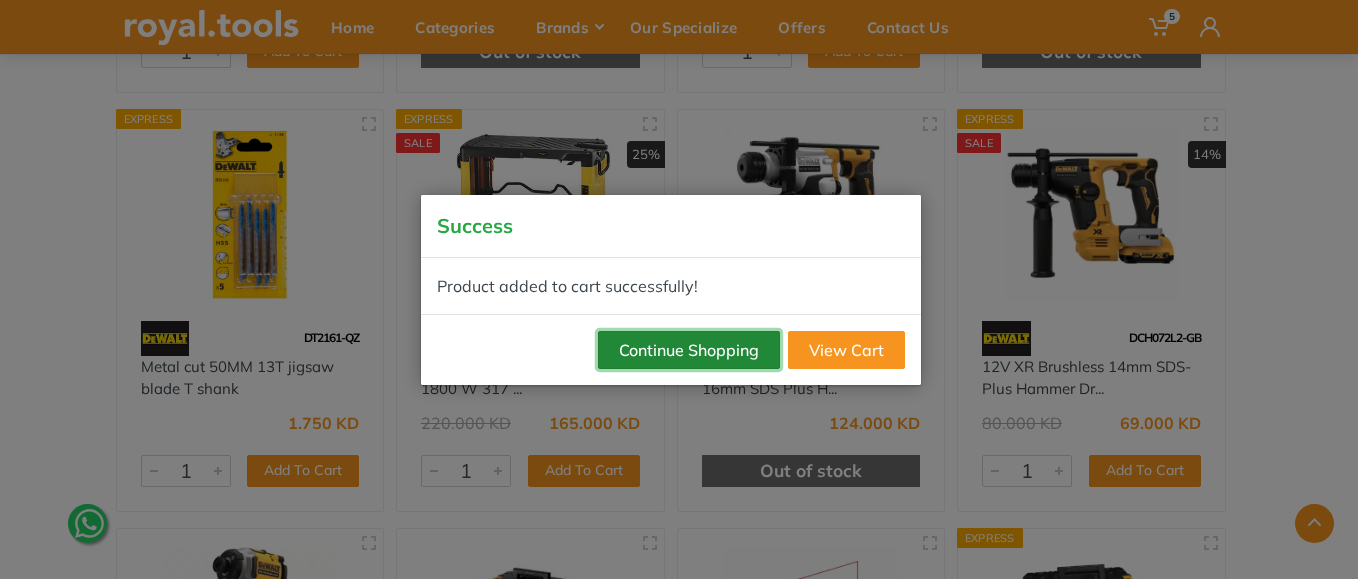 click on "Continue Shopping" at bounding box center [689, 350] 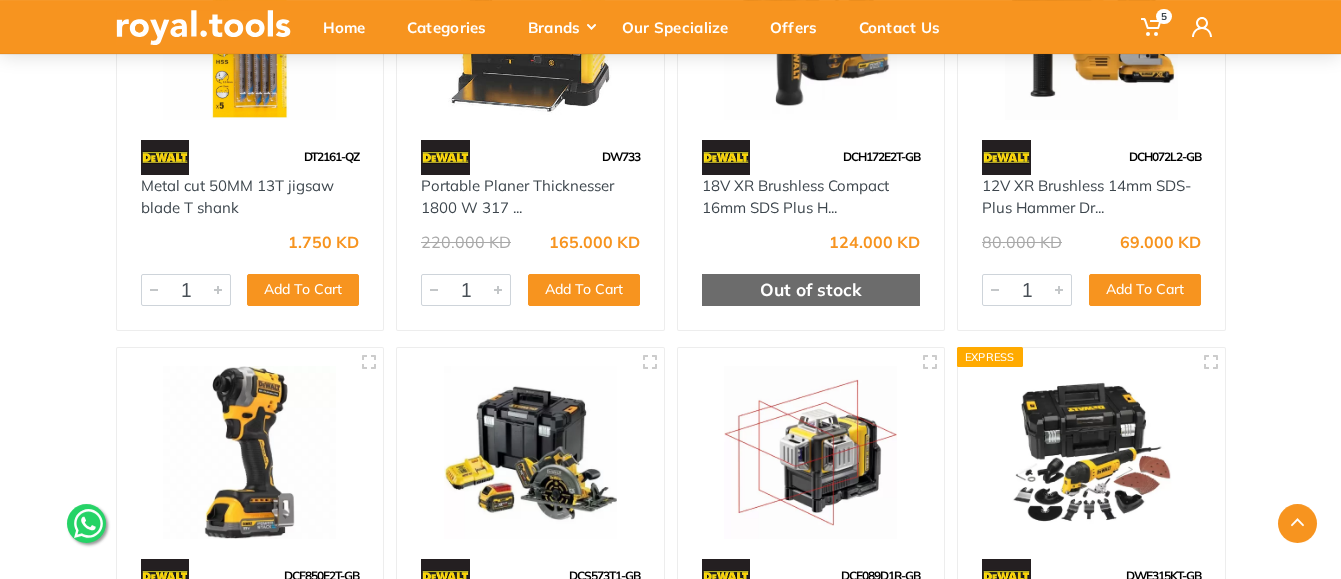 scroll, scrollTop: 2856, scrollLeft: 0, axis: vertical 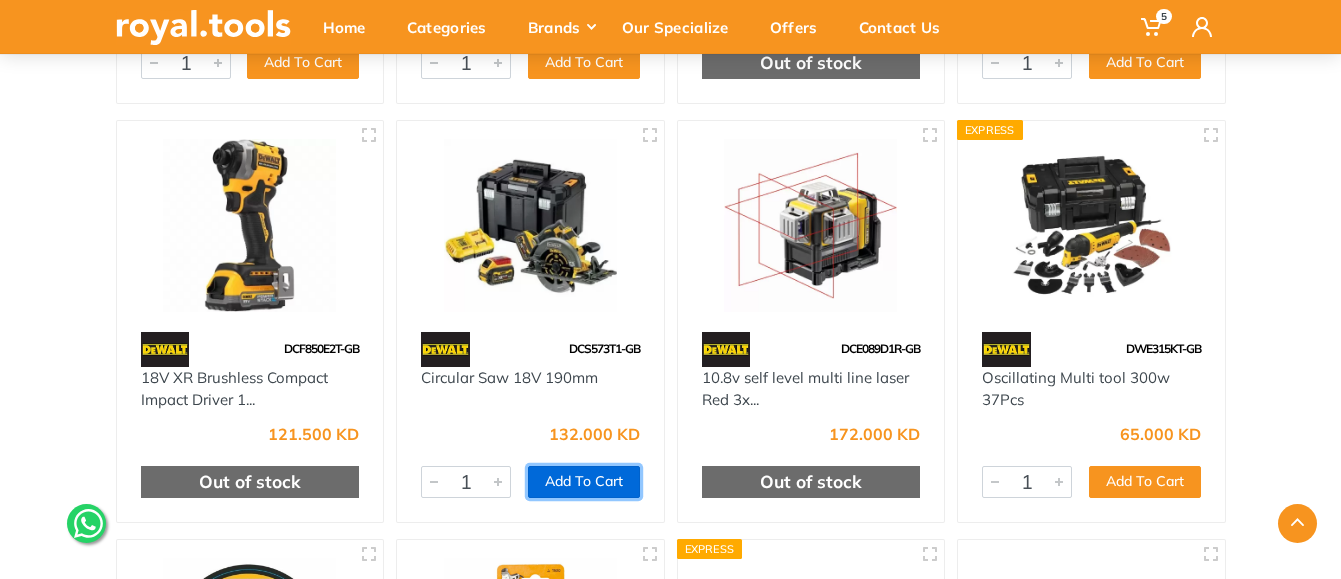 click on "Add To Cart" at bounding box center [584, 482] 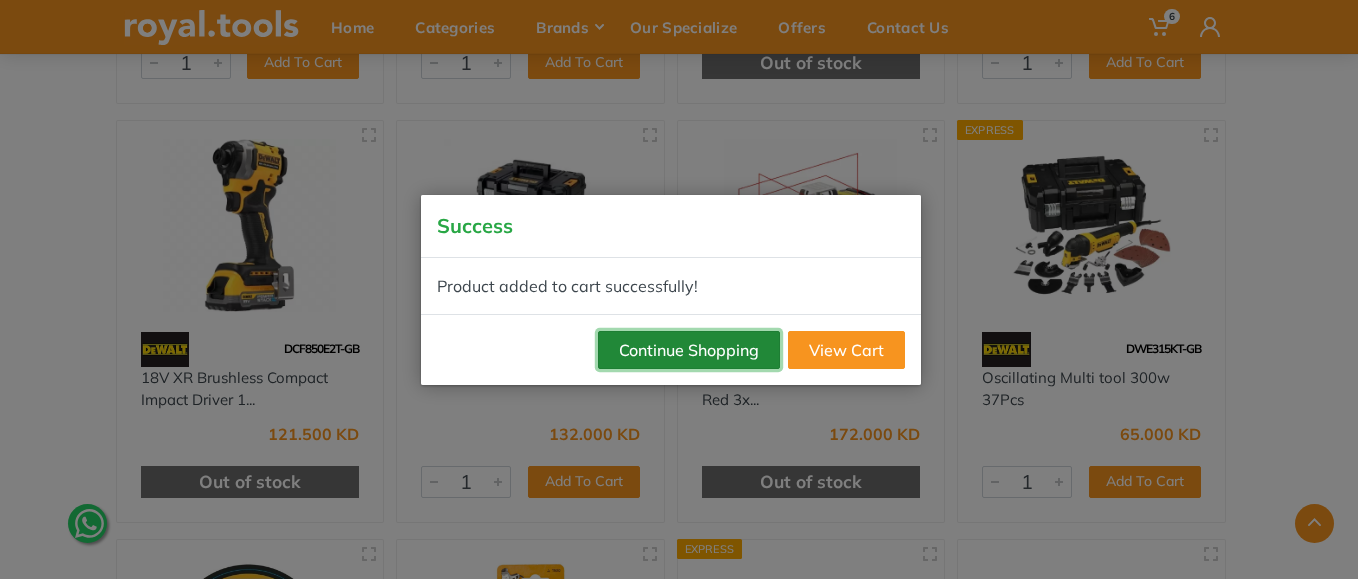 click on "Continue Shopping" at bounding box center [689, 350] 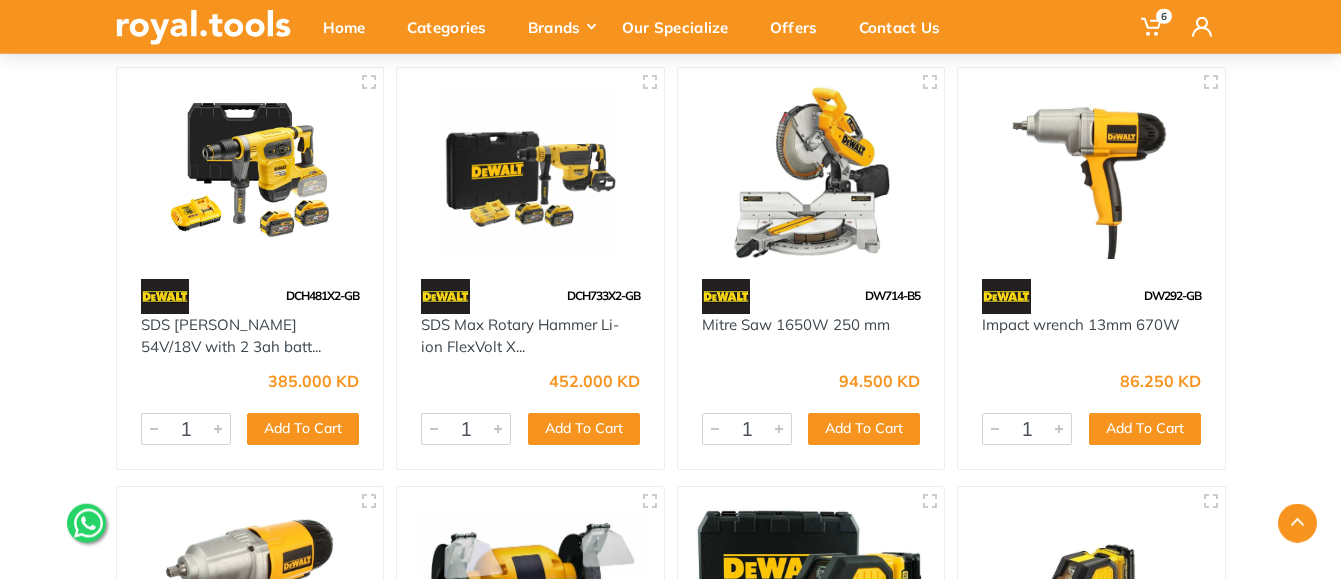 scroll, scrollTop: 11322, scrollLeft: 0, axis: vertical 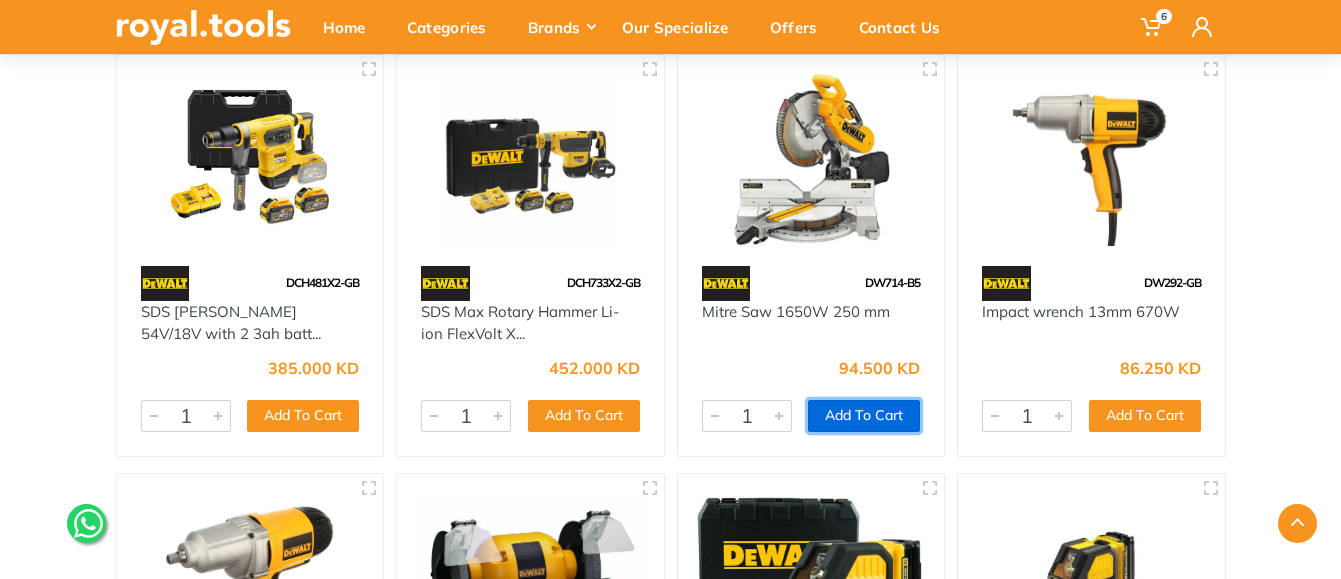 click on "Add To Cart" at bounding box center (864, 416) 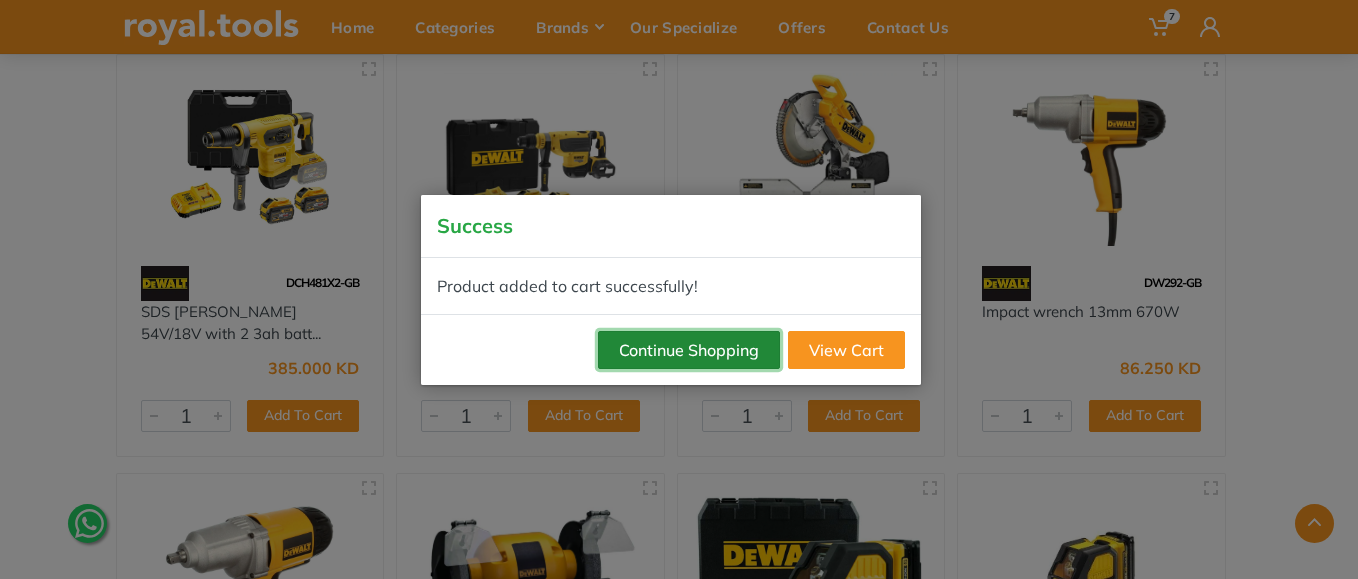 click on "Continue Shopping" at bounding box center (689, 350) 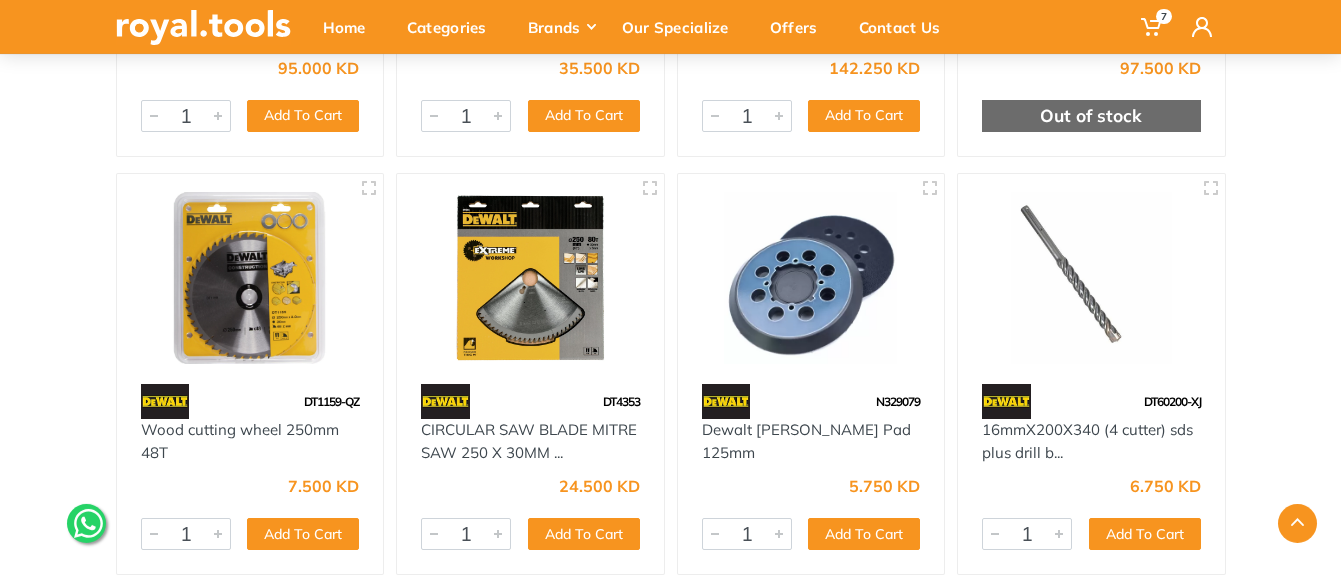 scroll, scrollTop: 12138, scrollLeft: 0, axis: vertical 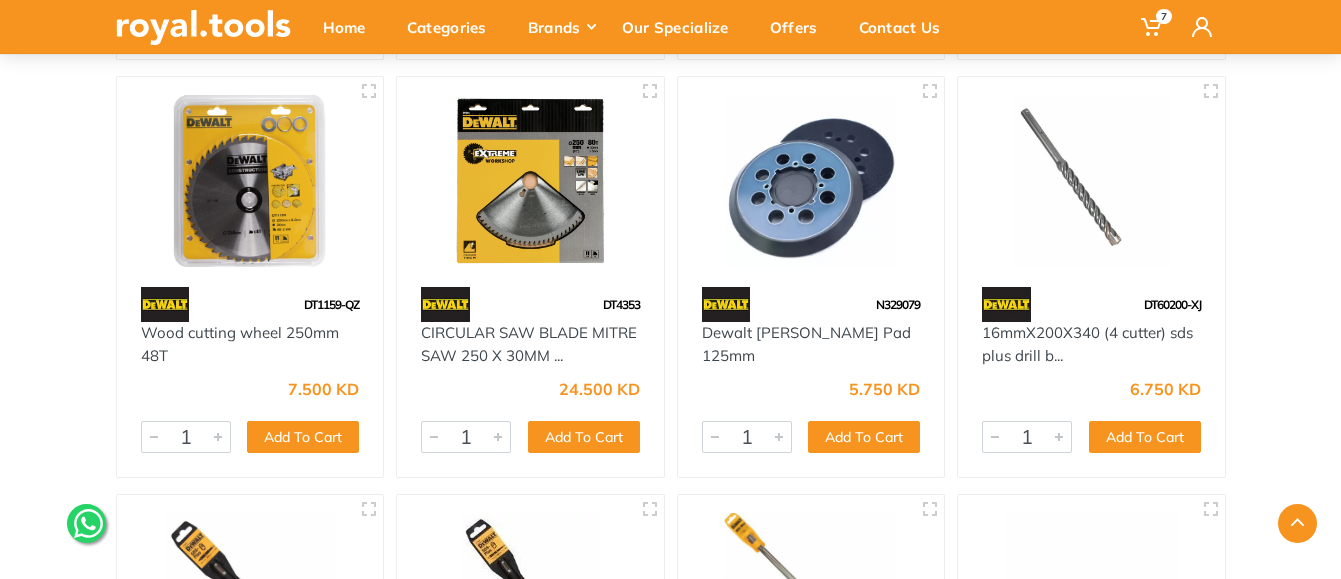 click at bounding box center [530, 181] 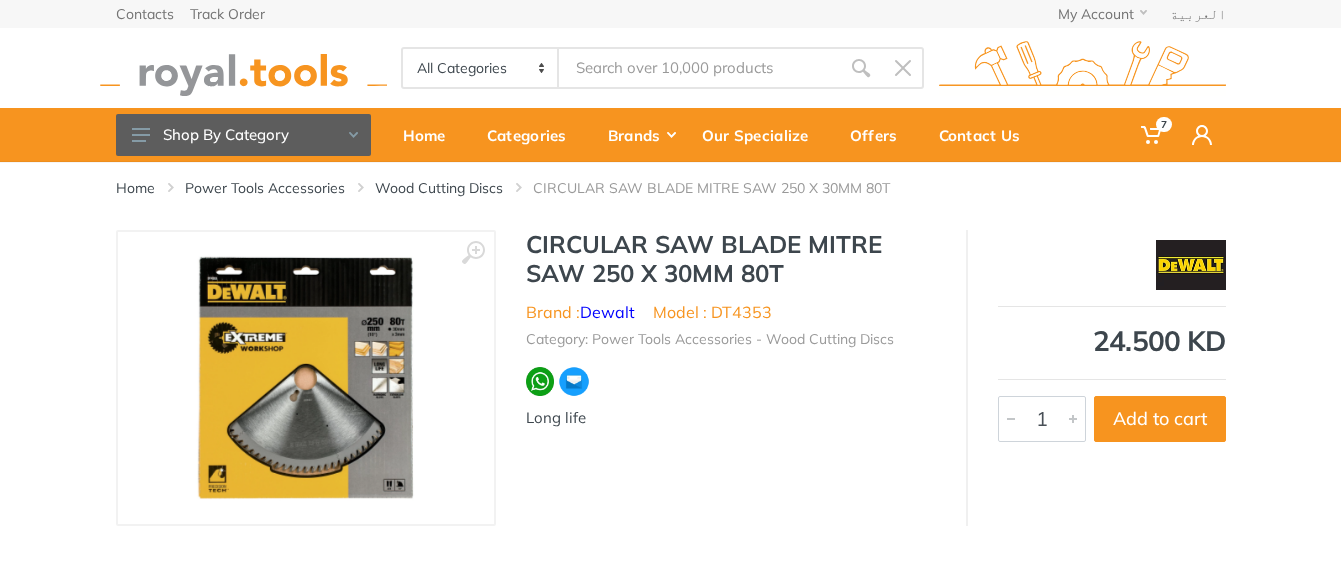 scroll, scrollTop: 0, scrollLeft: 0, axis: both 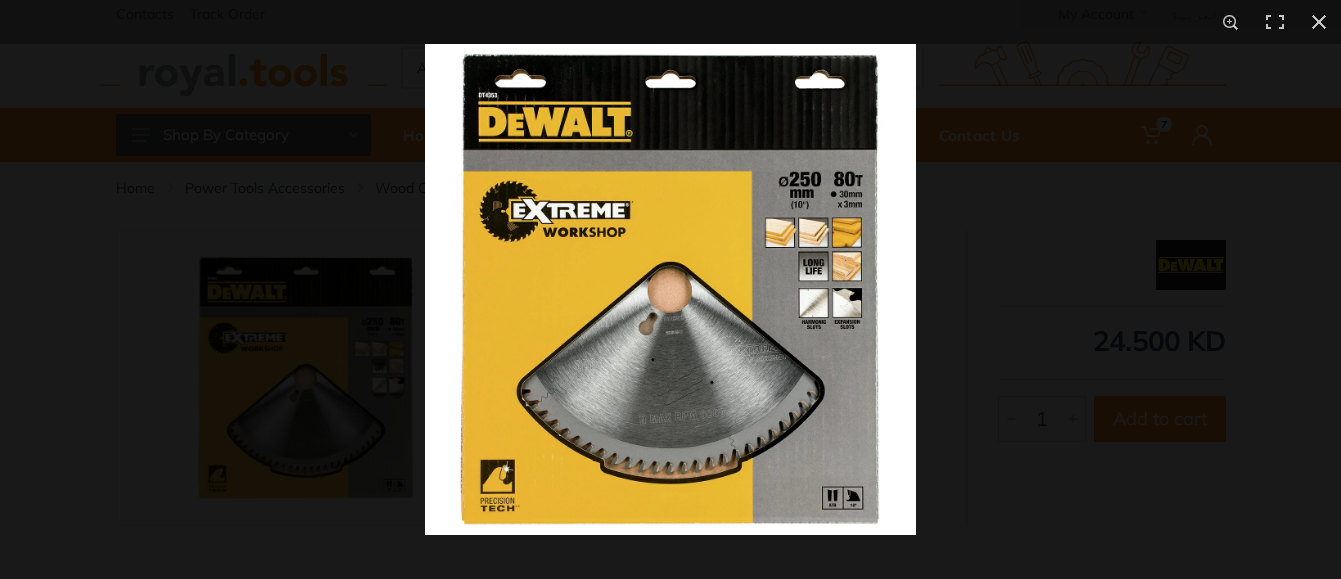 click at bounding box center (670, 289) 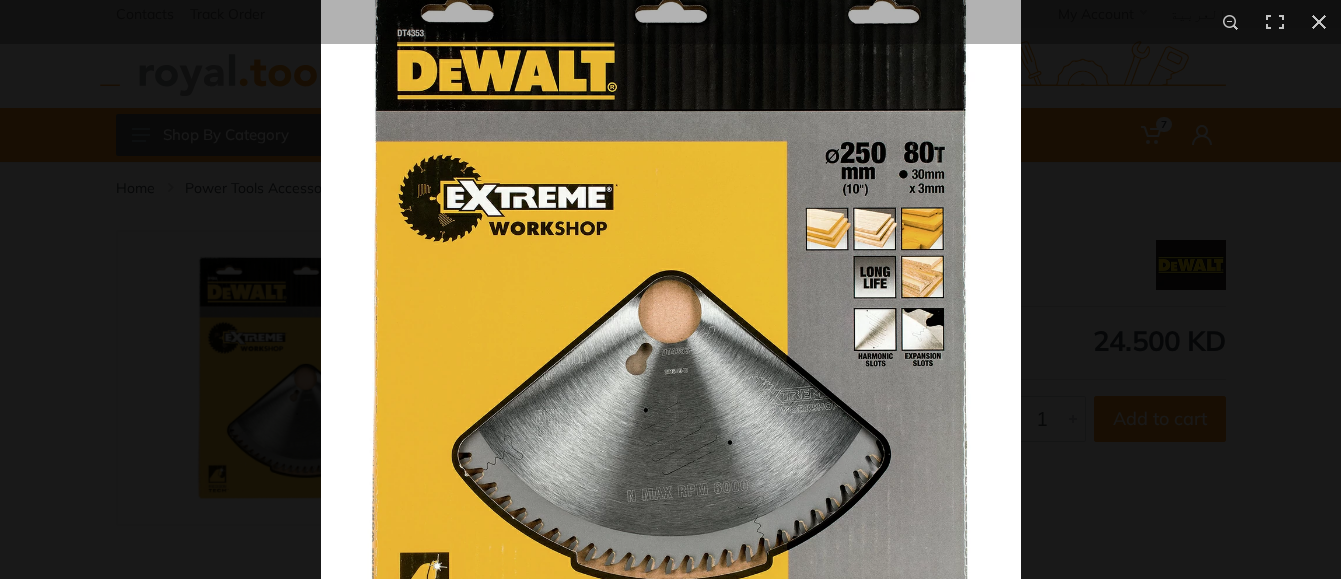 click at bounding box center [671, 310] 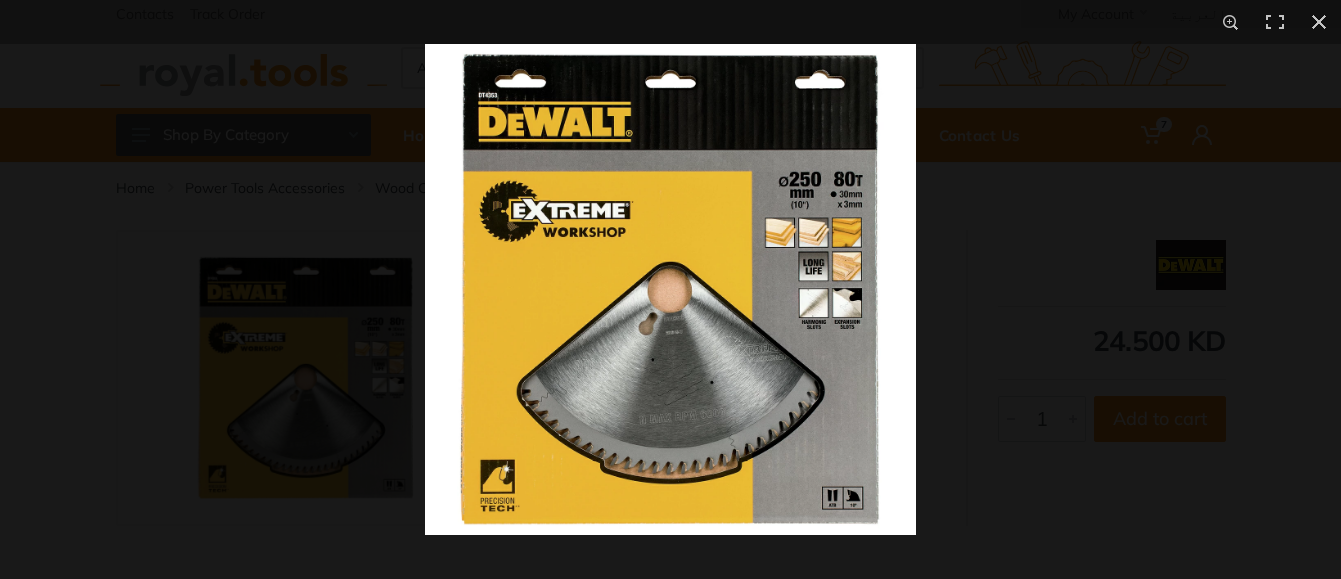 click at bounding box center [670, 289] 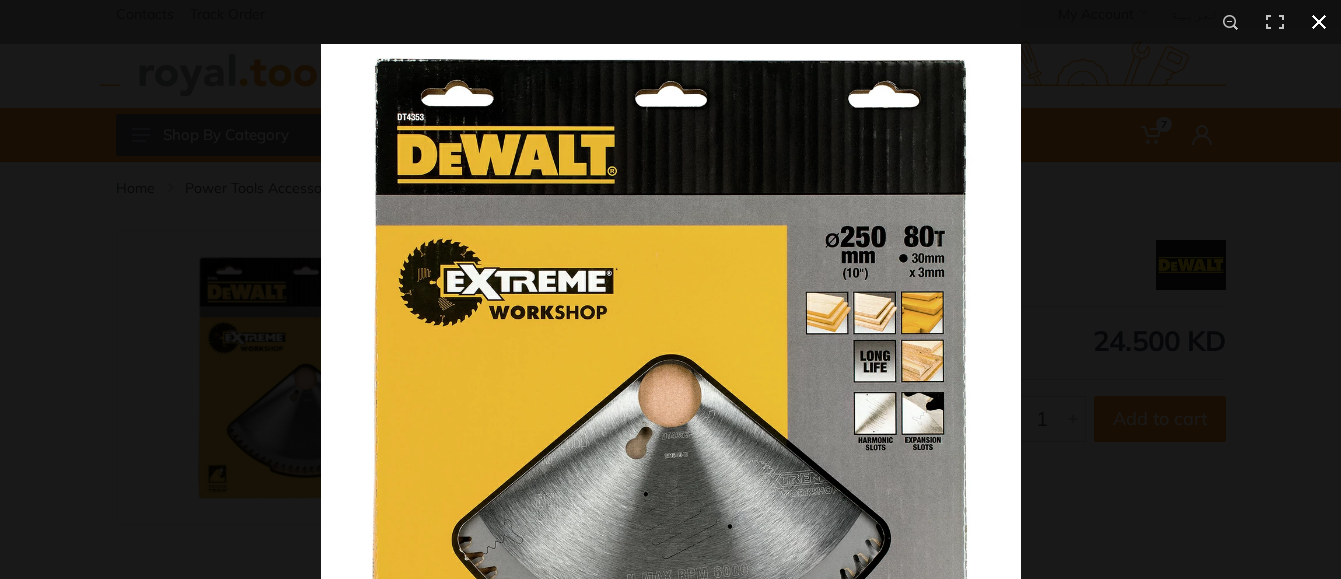 click at bounding box center (991, 333) 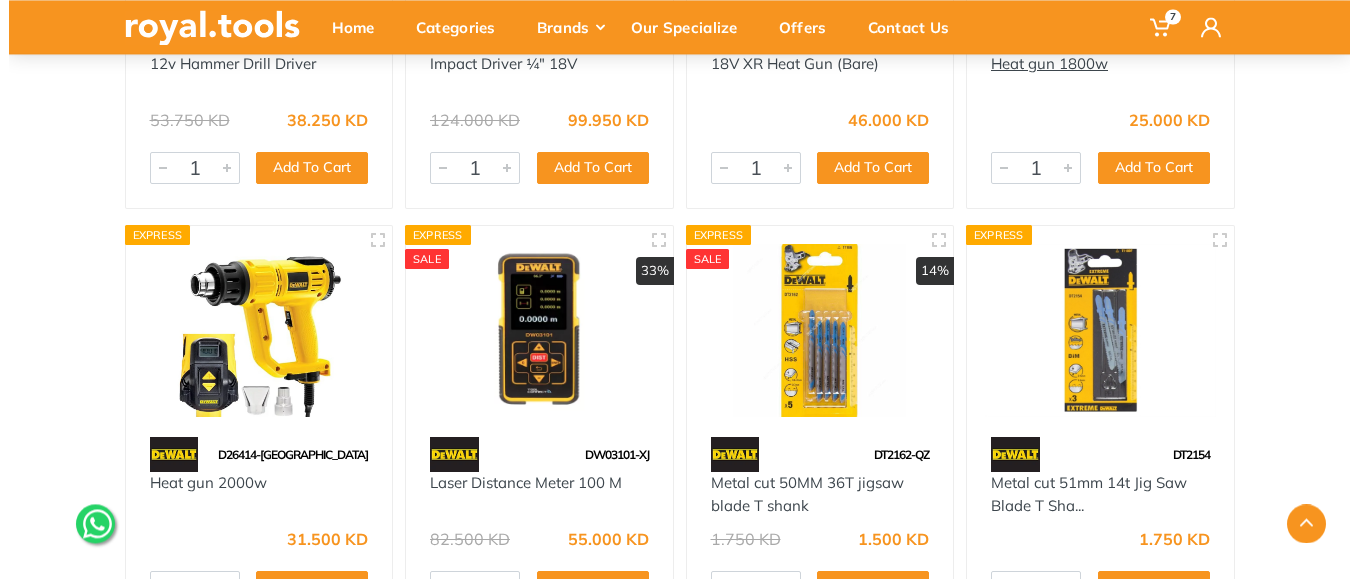 scroll, scrollTop: 1475, scrollLeft: 0, axis: vertical 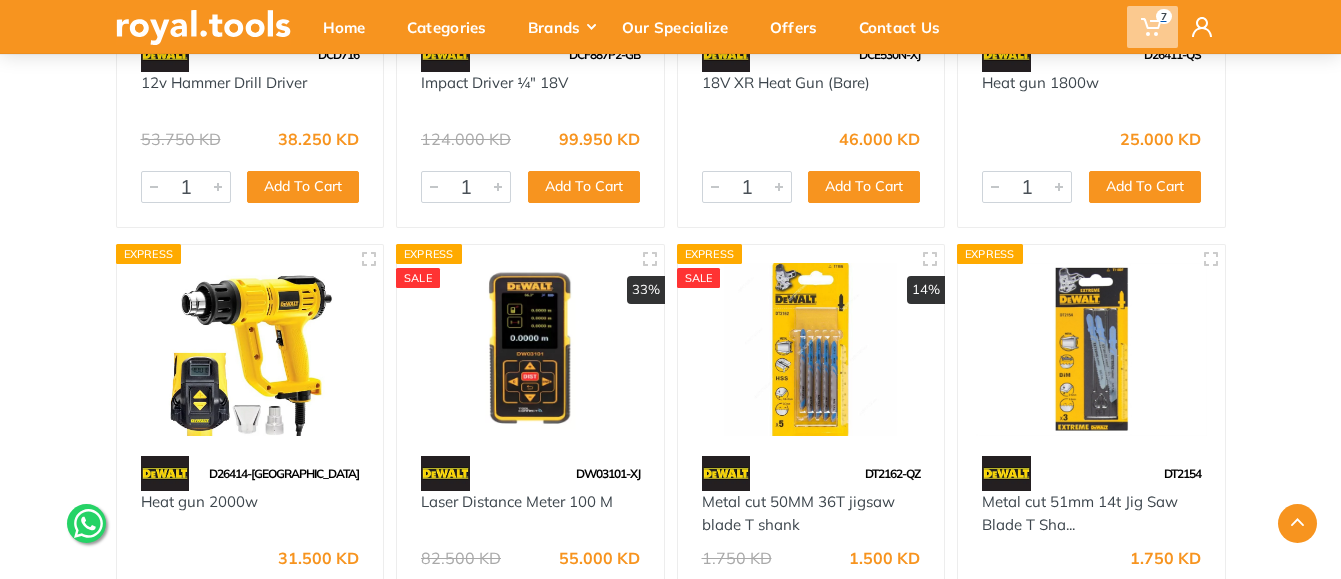 click 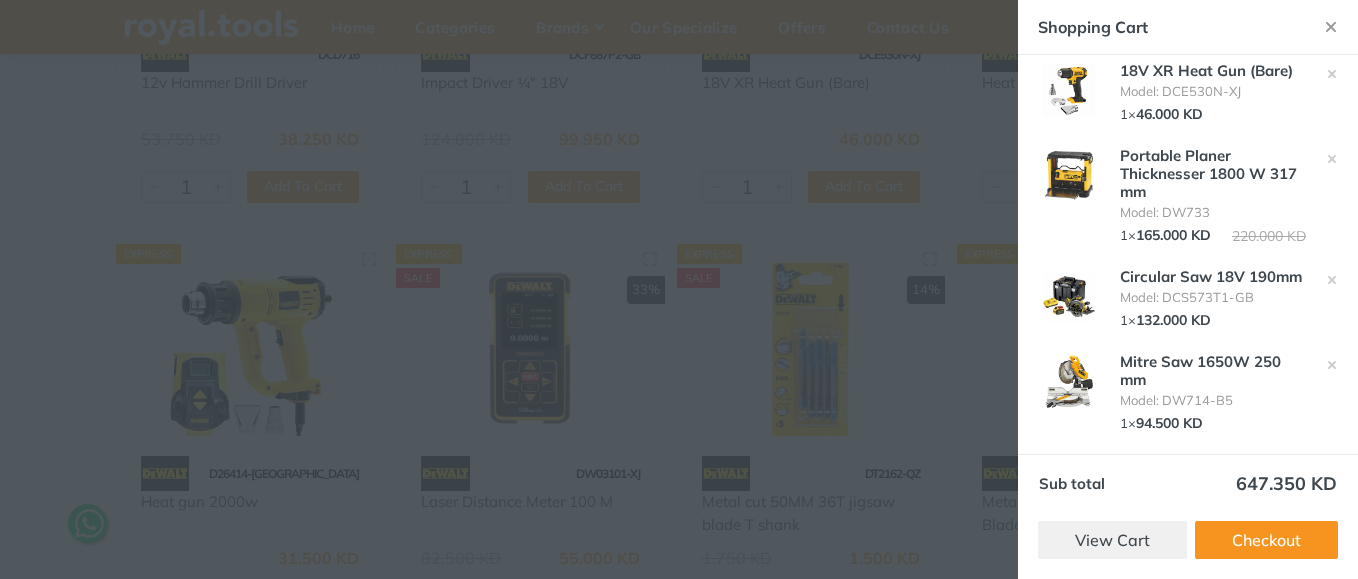 scroll, scrollTop: 356, scrollLeft: 0, axis: vertical 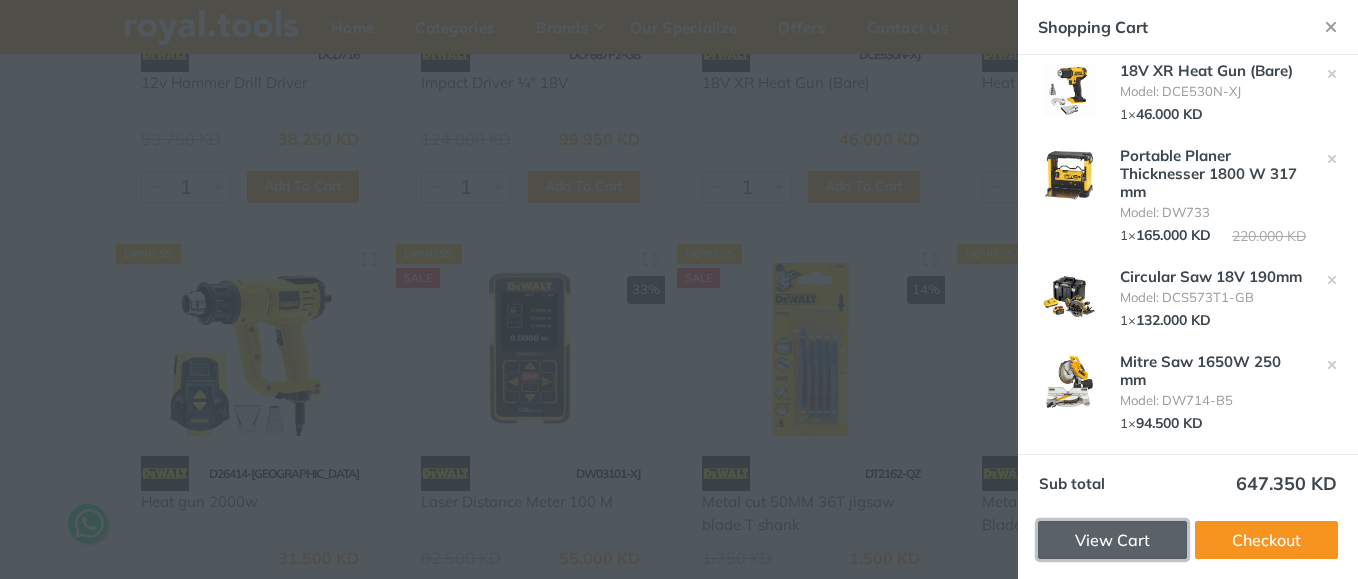 click on "View Cart" at bounding box center (1112, 540) 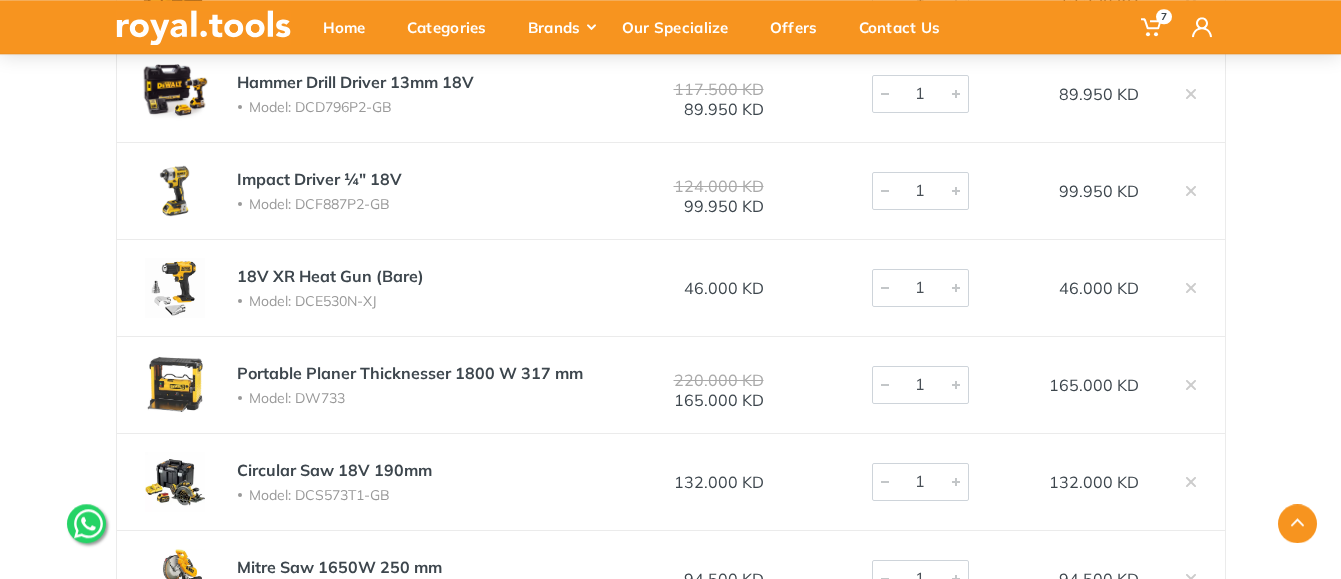 scroll, scrollTop: 0, scrollLeft: 0, axis: both 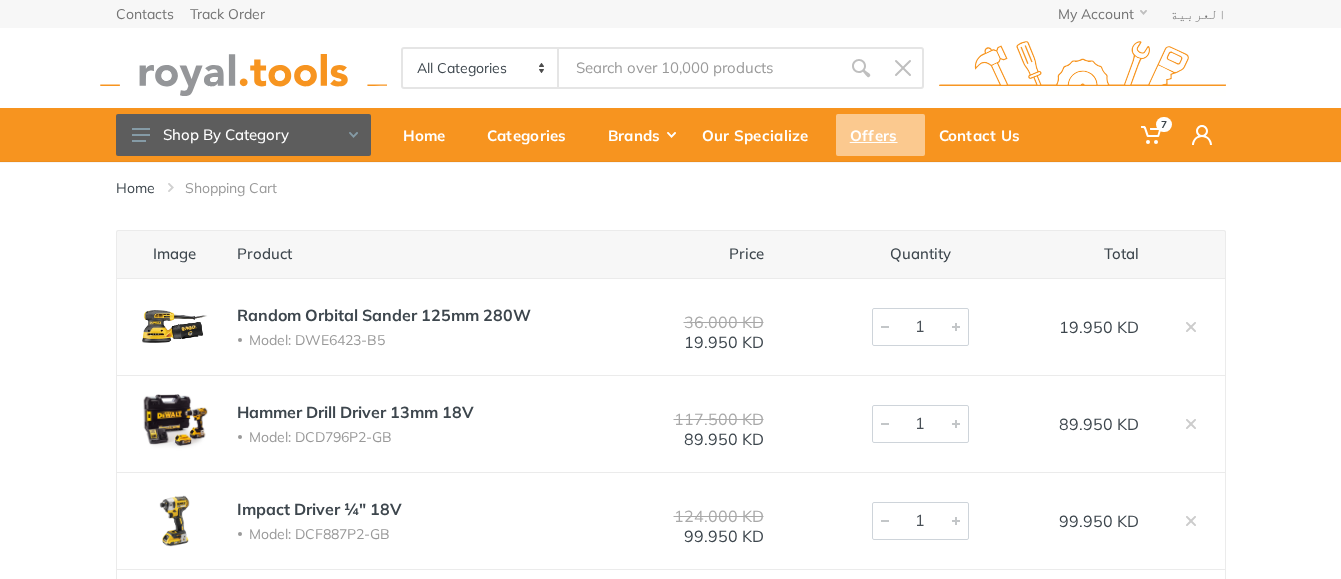 click on "Offers" at bounding box center (880, 135) 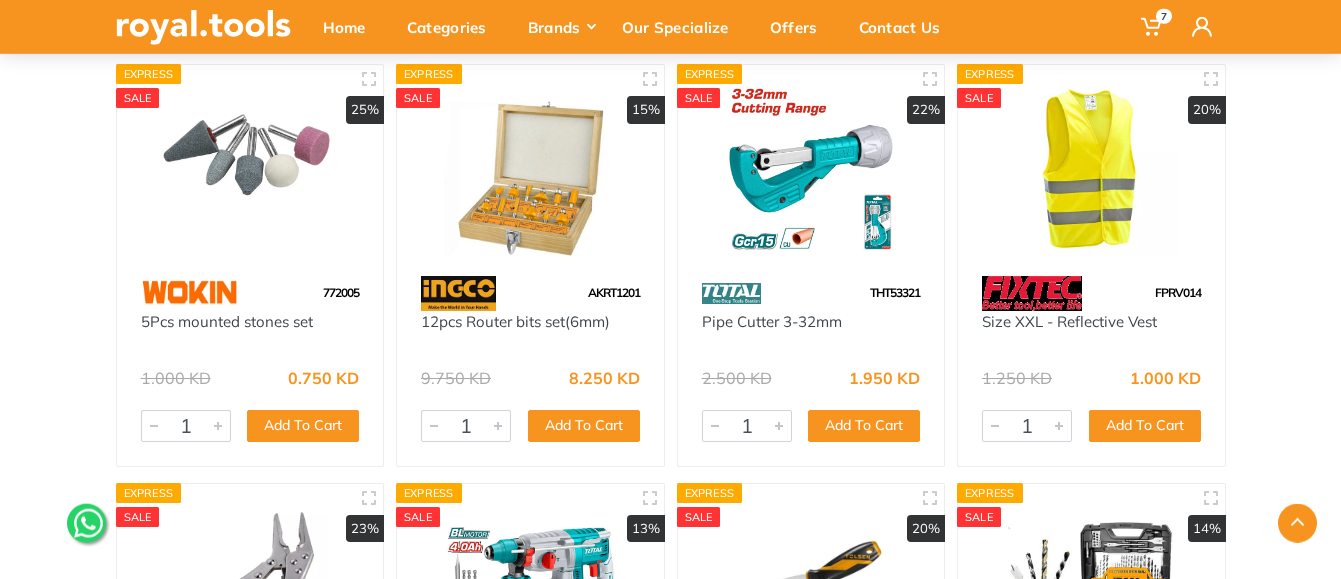 scroll, scrollTop: 14994, scrollLeft: 0, axis: vertical 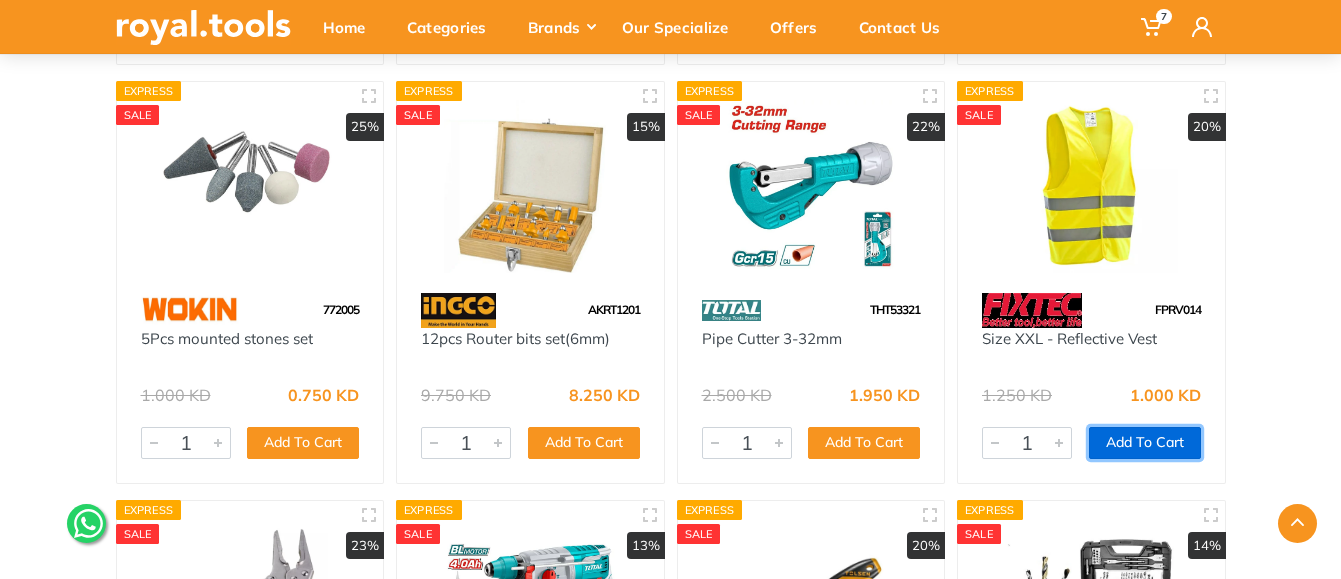 click on "Add To Cart" at bounding box center [1145, 443] 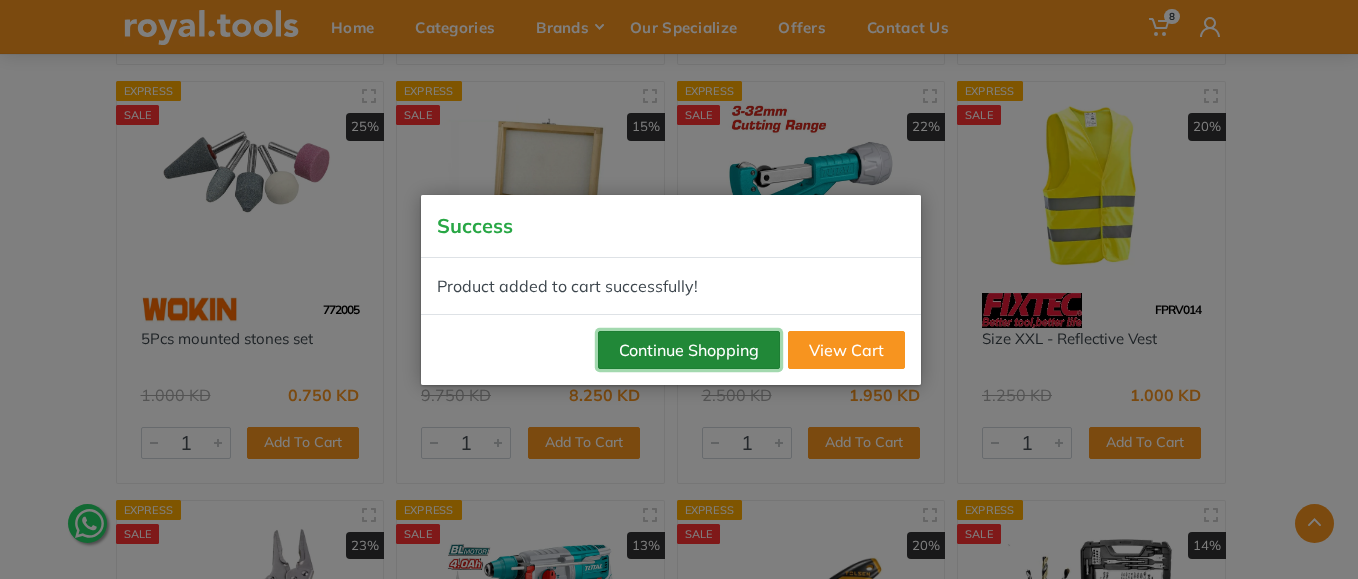 click on "Continue Shopping" at bounding box center (689, 350) 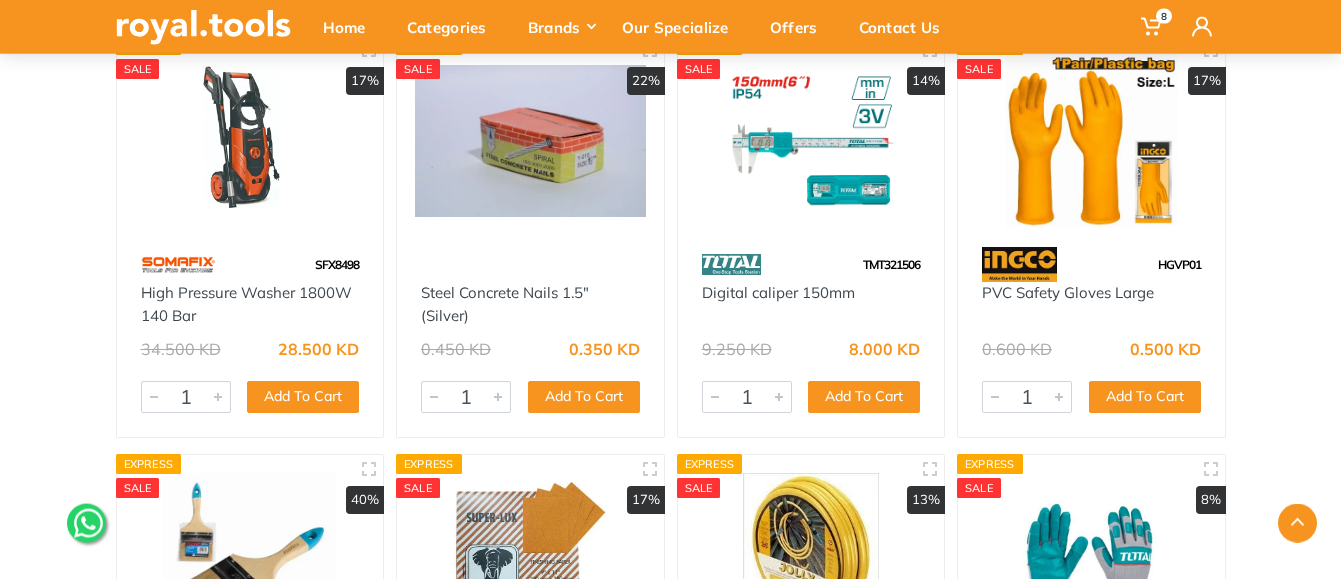 scroll, scrollTop: 17952, scrollLeft: 0, axis: vertical 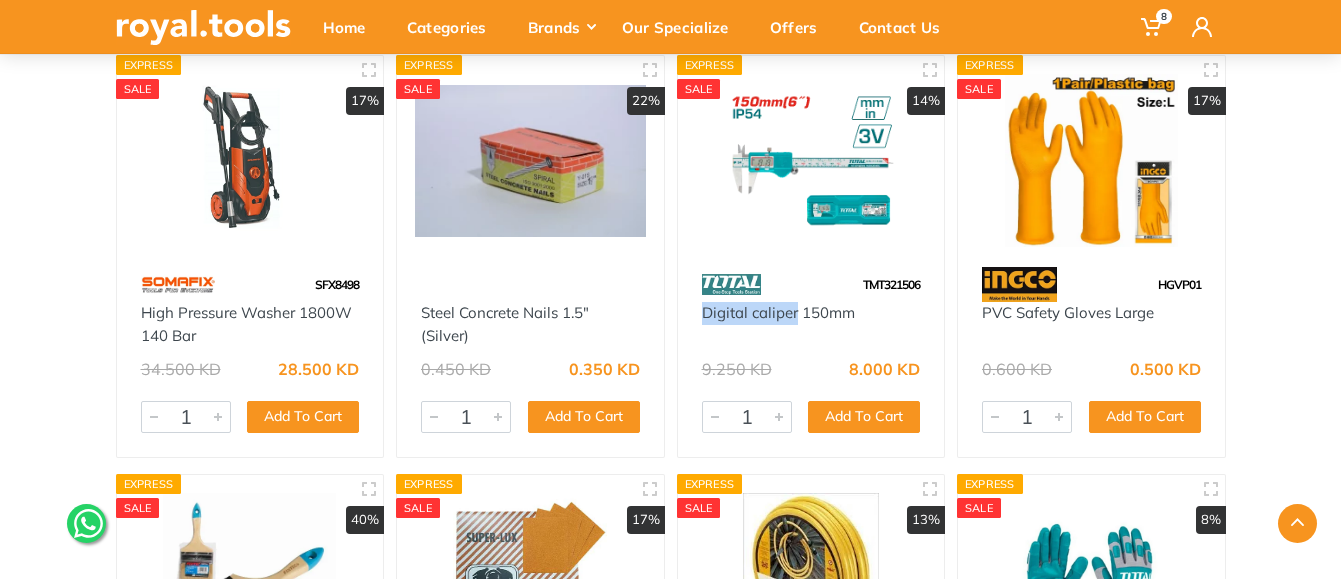 drag, startPoint x: 695, startPoint y: 316, endPoint x: 796, endPoint y: 326, distance: 101.49384 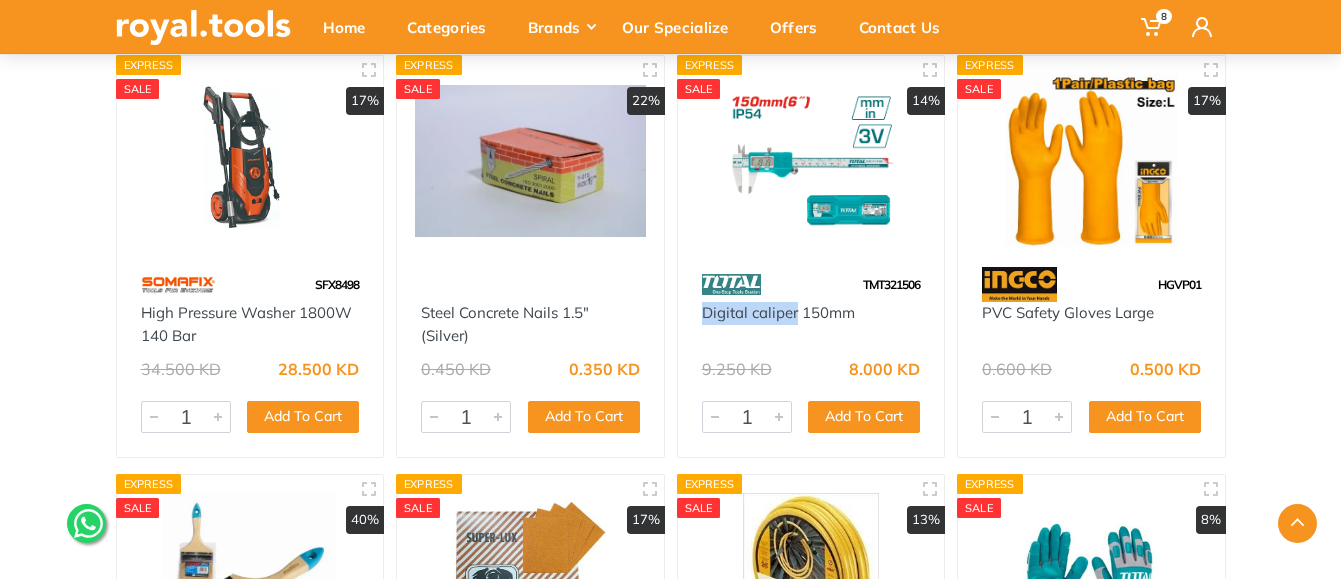 click on "Digital caliper 150mm" at bounding box center [811, 324] 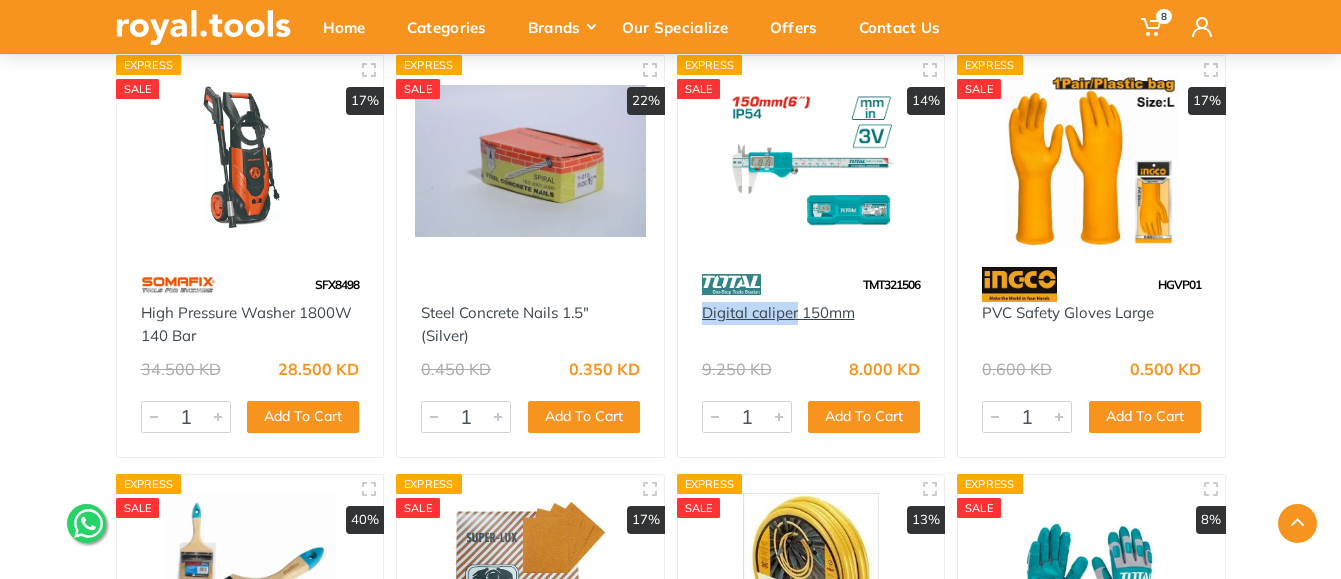 copy on "Digital caliper" 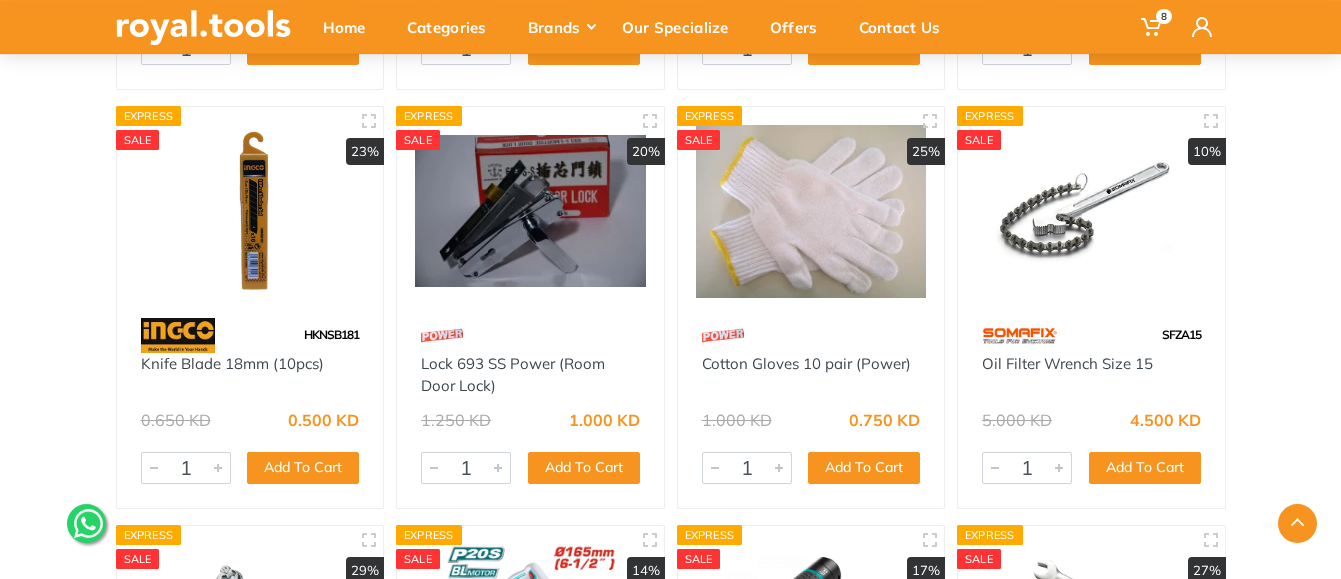 scroll, scrollTop: 18768, scrollLeft: 0, axis: vertical 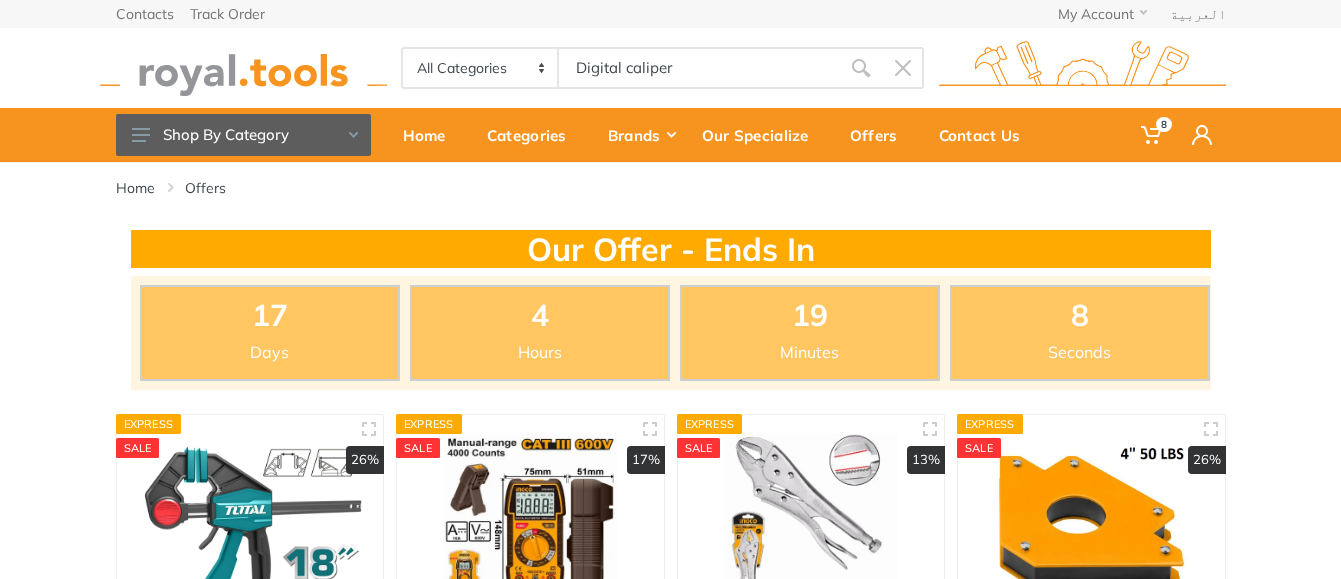 type on "Digital caliper" 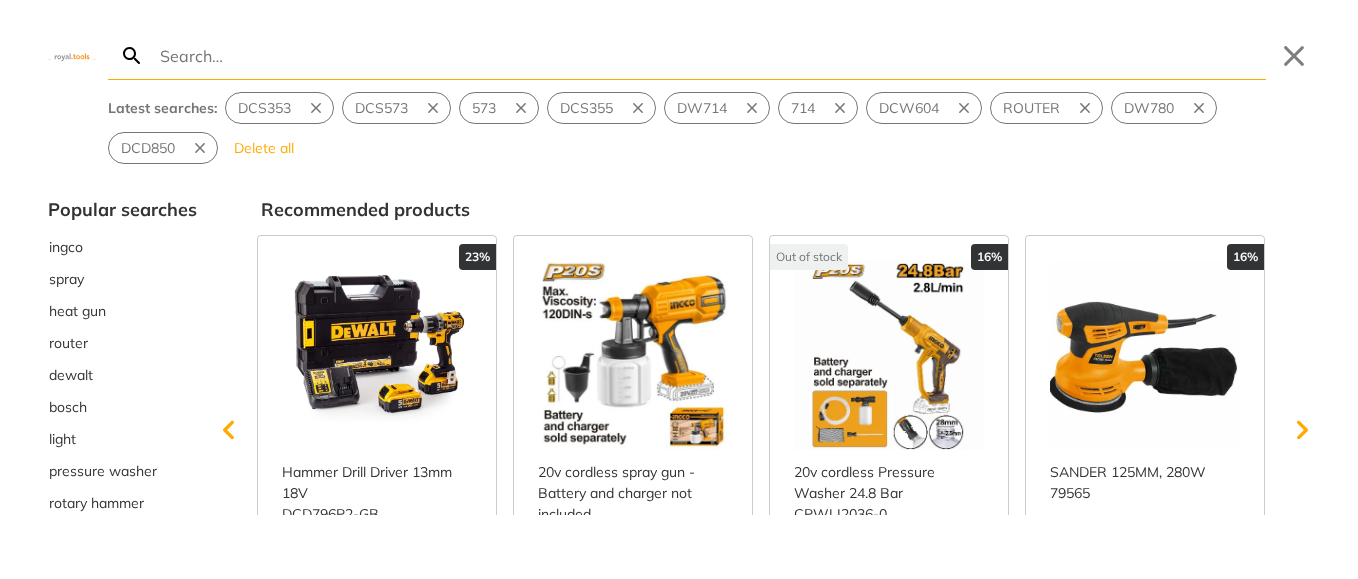 scroll, scrollTop: 0, scrollLeft: 0, axis: both 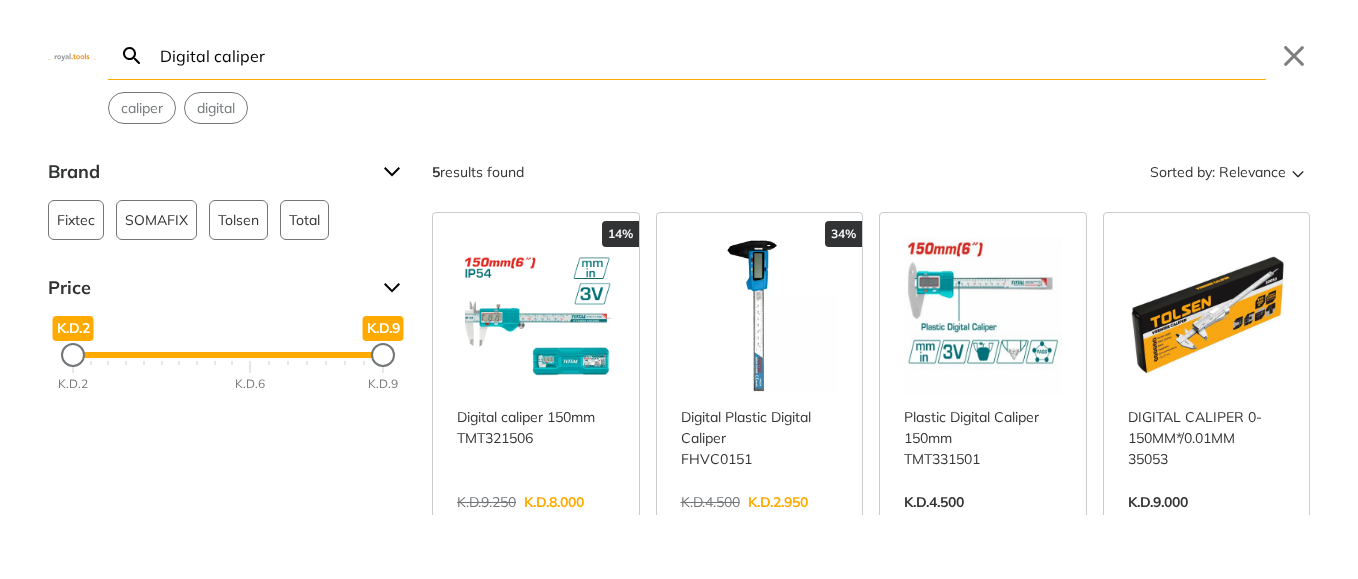 click on "Brand
Fixtec
1
SOMAFIX
1
Tolsen
1
Total
2
Price
K.D.2 K.D.2 K.D.9 K.D.9 K.D.2 K.D.6 K.D.9
5
results found
Sorted by:
Relevance
14%
Digital caliper 150mm
TMT321506" at bounding box center (679, 335) 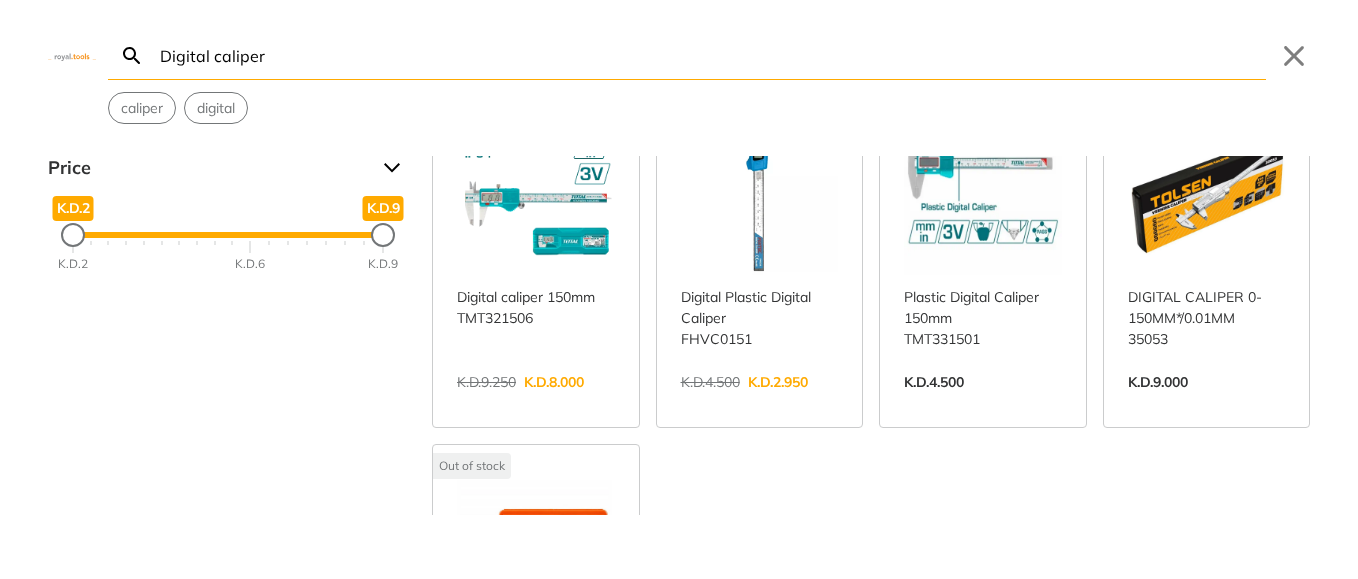 click on "View more →" at bounding box center (536, 403) 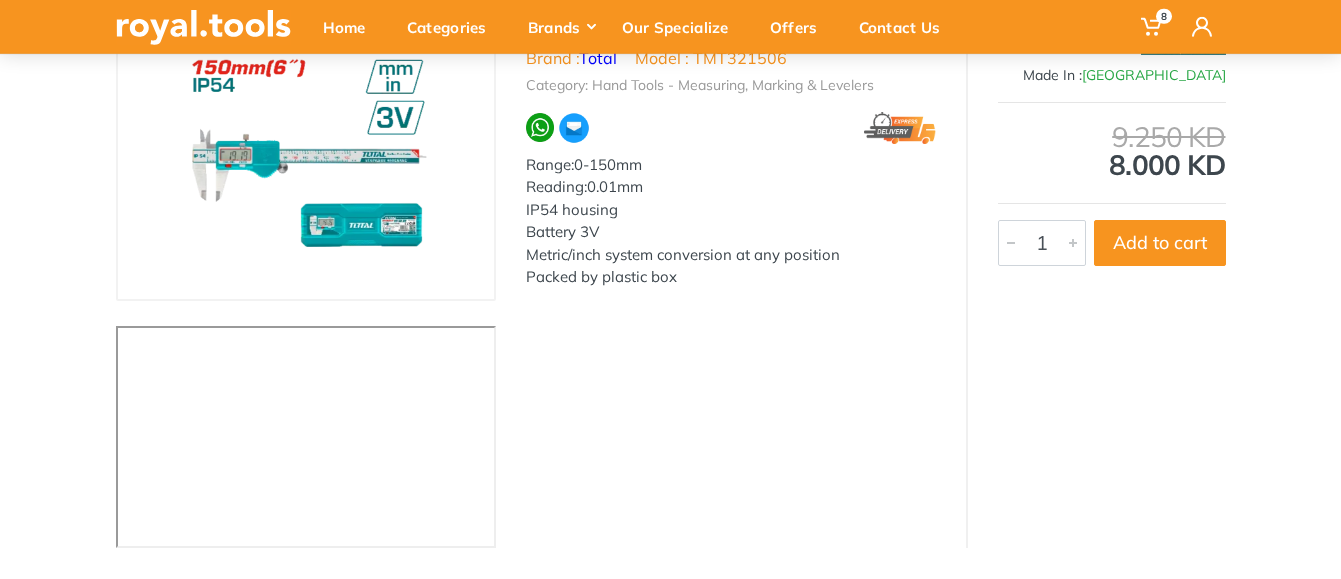 scroll, scrollTop: 204, scrollLeft: 0, axis: vertical 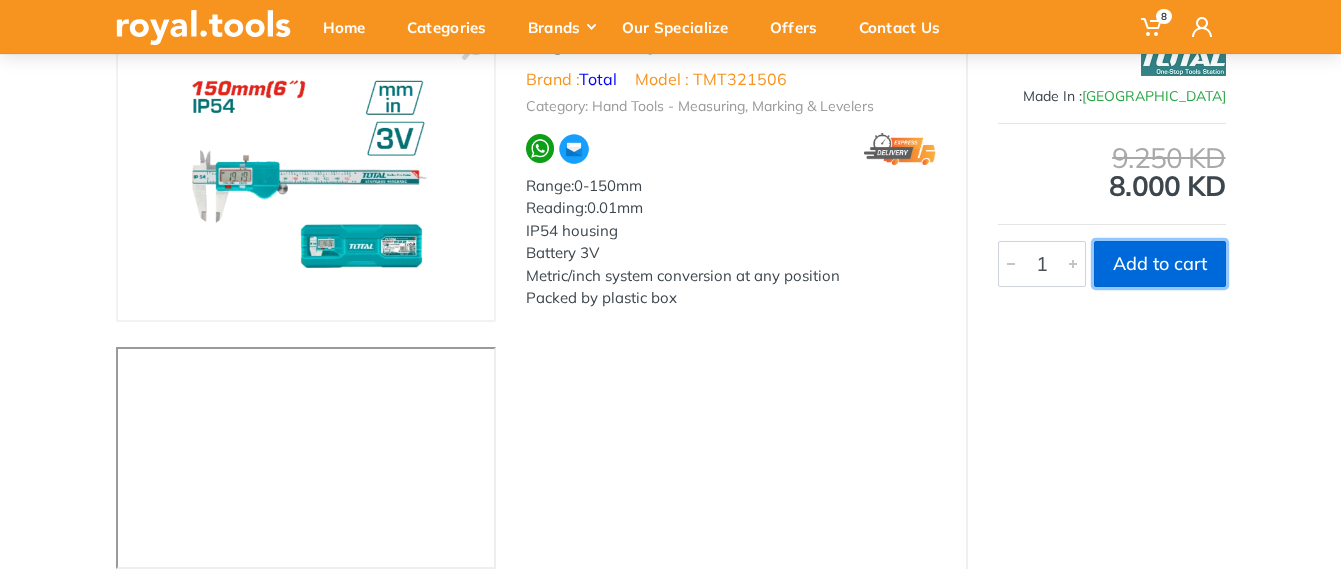 click on "Add to cart" at bounding box center (1160, 264) 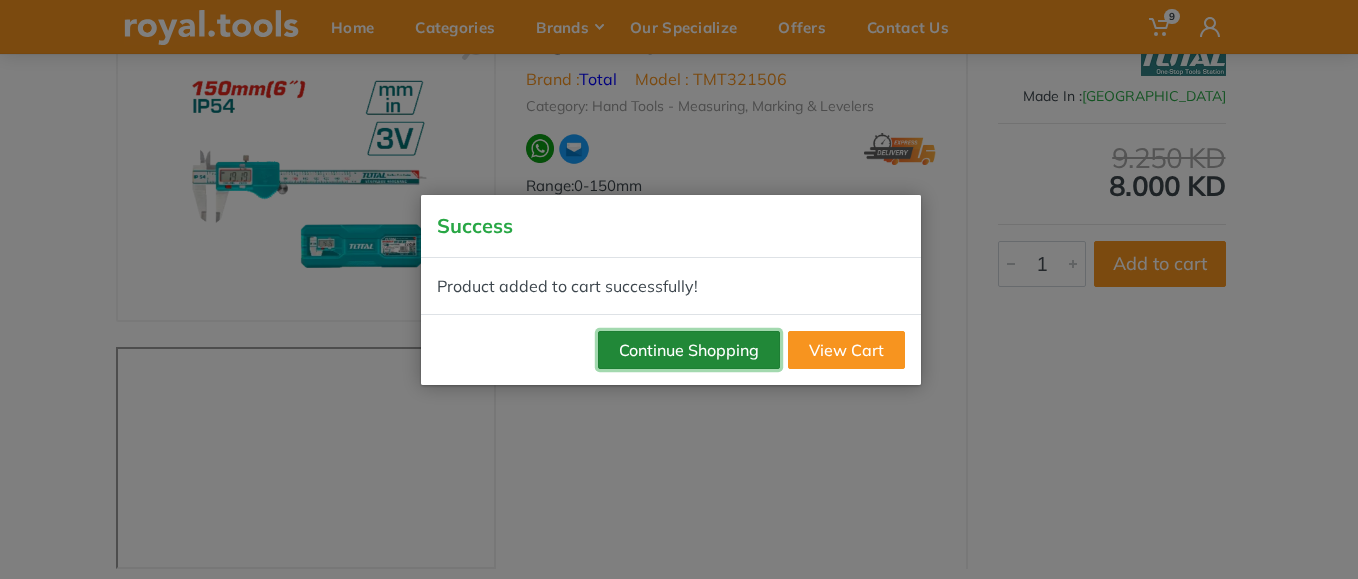 click on "Continue Shopping" at bounding box center (689, 350) 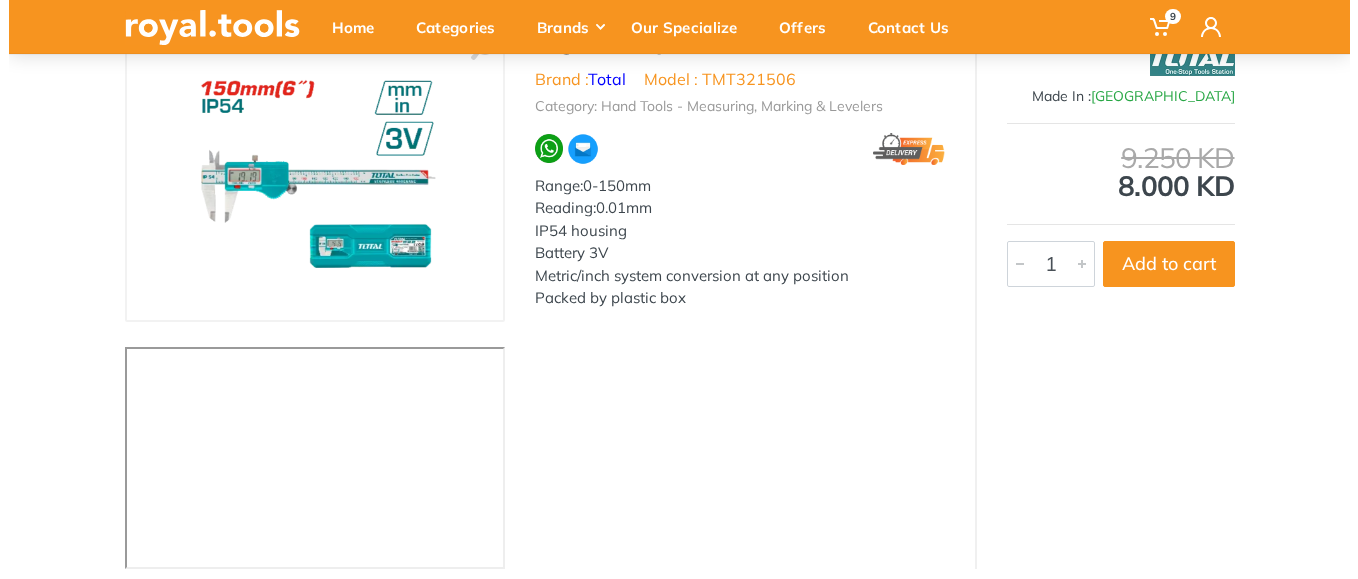scroll, scrollTop: 0, scrollLeft: 0, axis: both 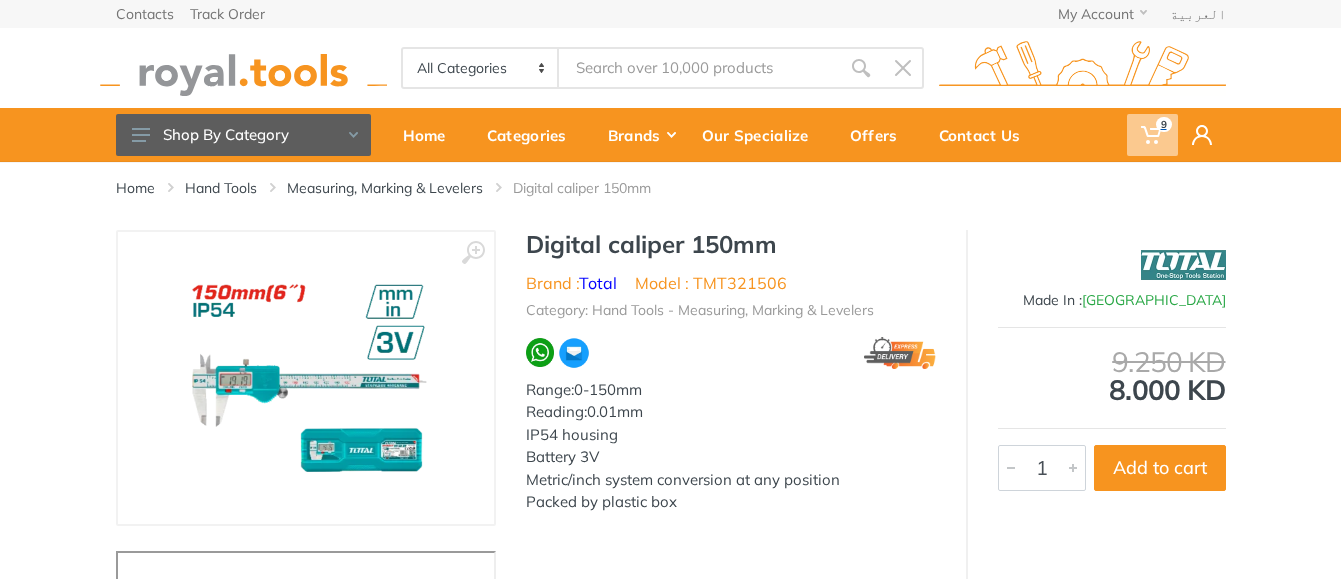 click 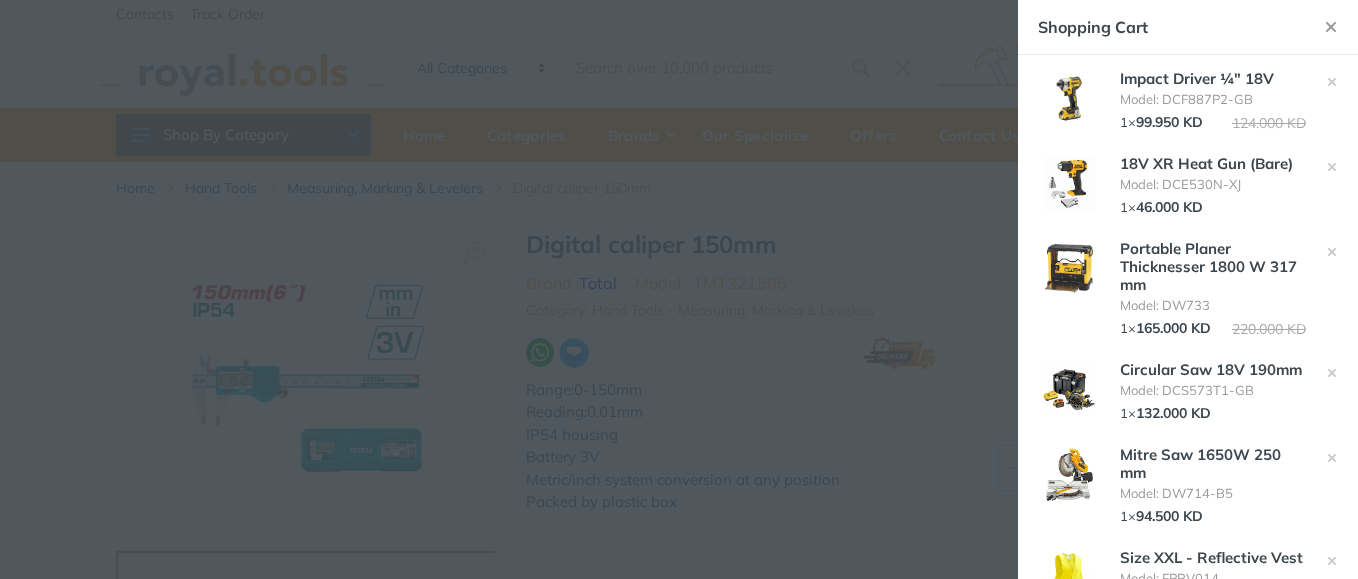 scroll, scrollTop: 544, scrollLeft: 0, axis: vertical 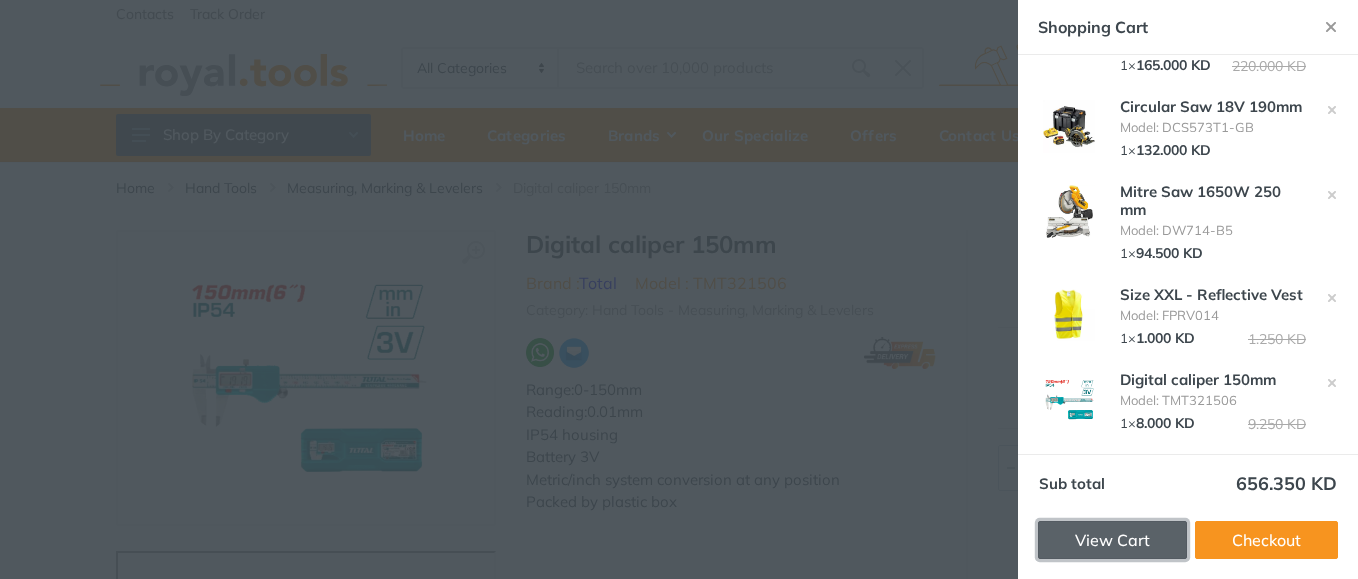 click on "View Cart" at bounding box center (1112, 540) 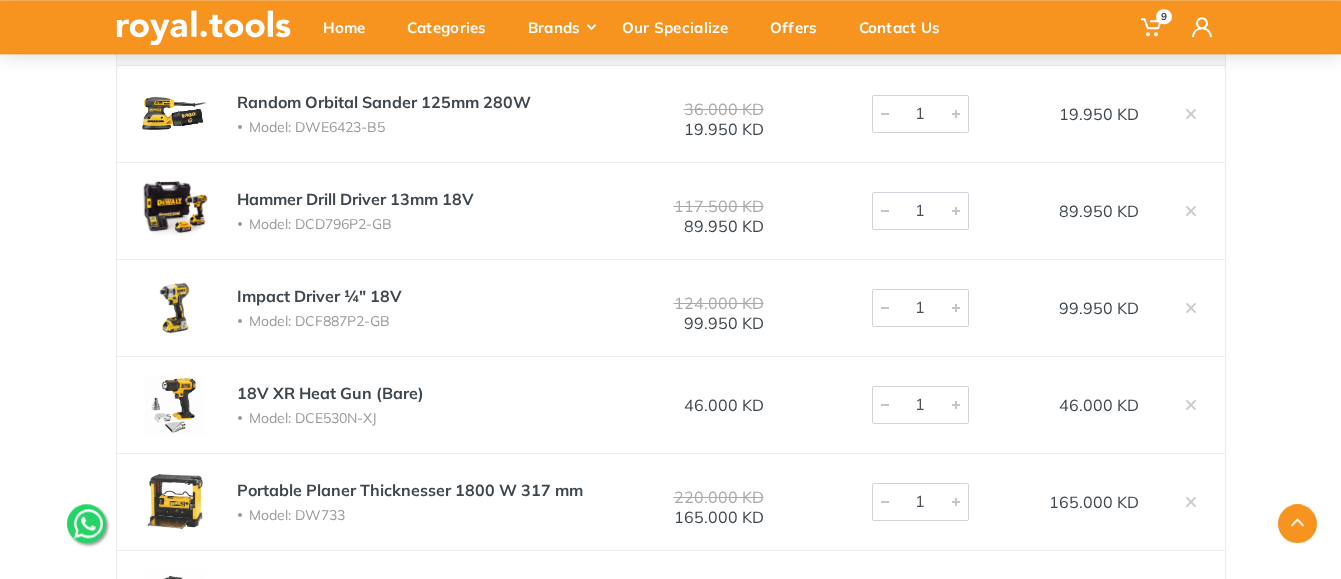 scroll, scrollTop: 0, scrollLeft: 0, axis: both 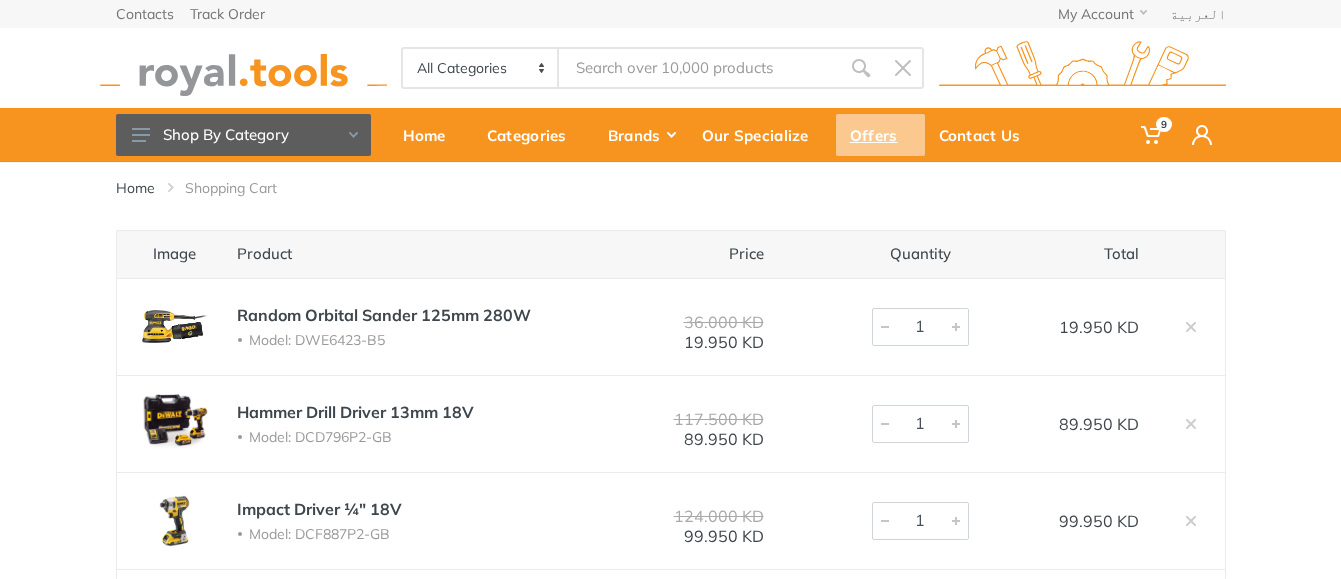 click on "Offers" at bounding box center (880, 135) 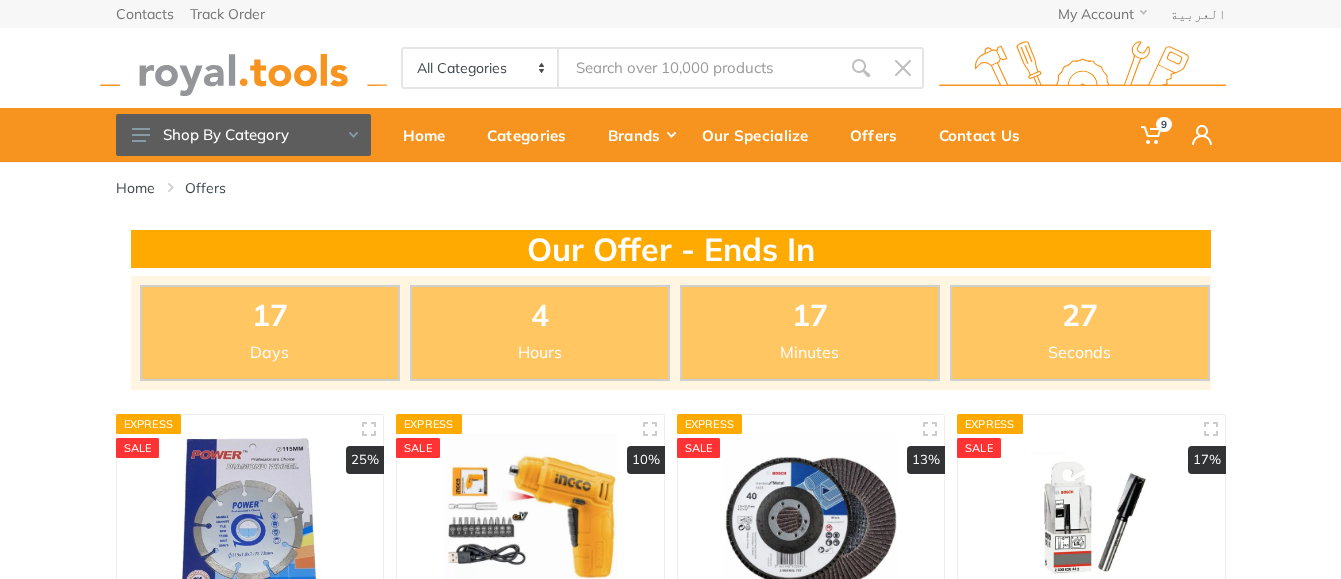 scroll, scrollTop: 0, scrollLeft: 0, axis: both 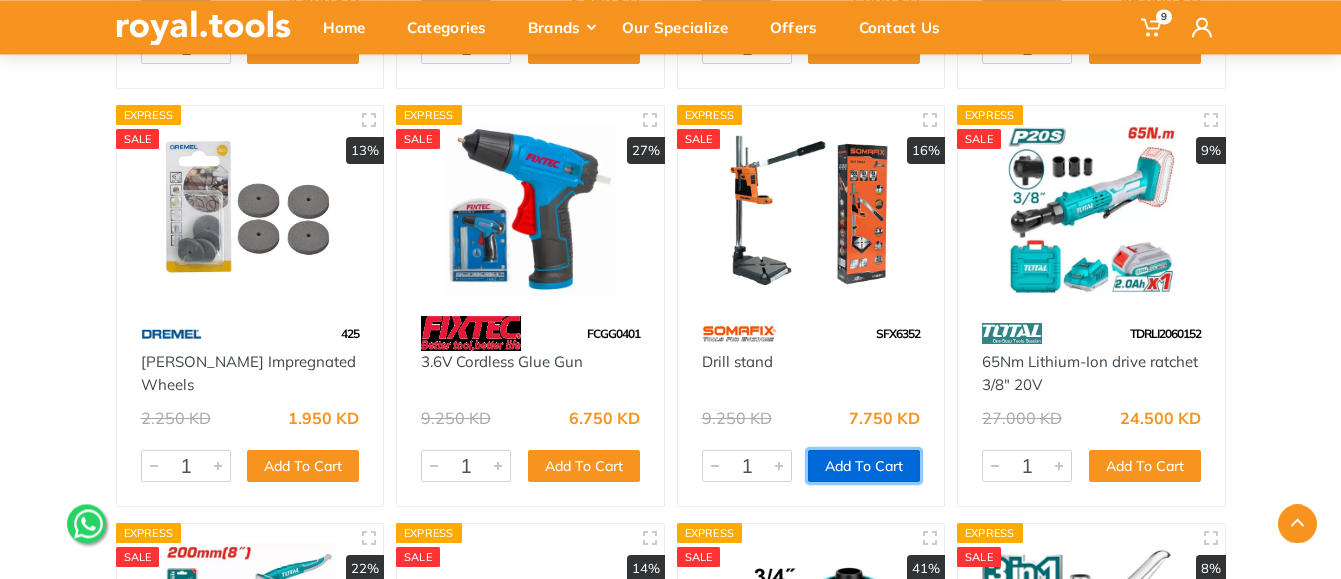 click on "Add To Cart" at bounding box center (864, 466) 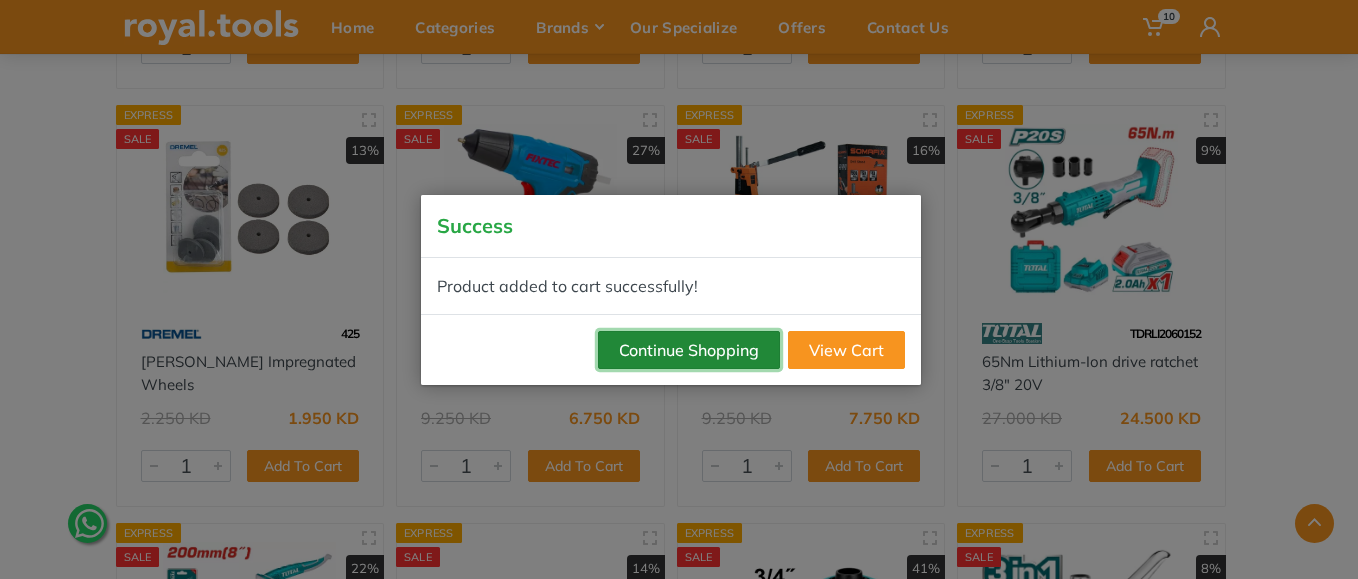 click on "Continue Shopping" at bounding box center [689, 350] 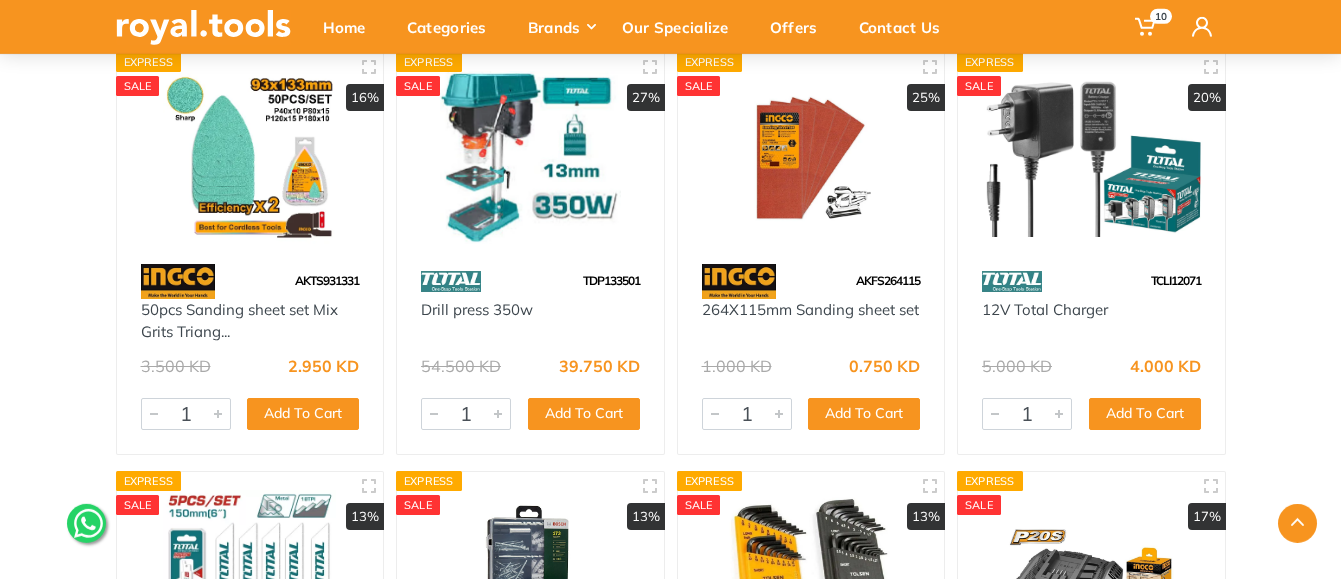 scroll, scrollTop: 43061, scrollLeft: 0, axis: vertical 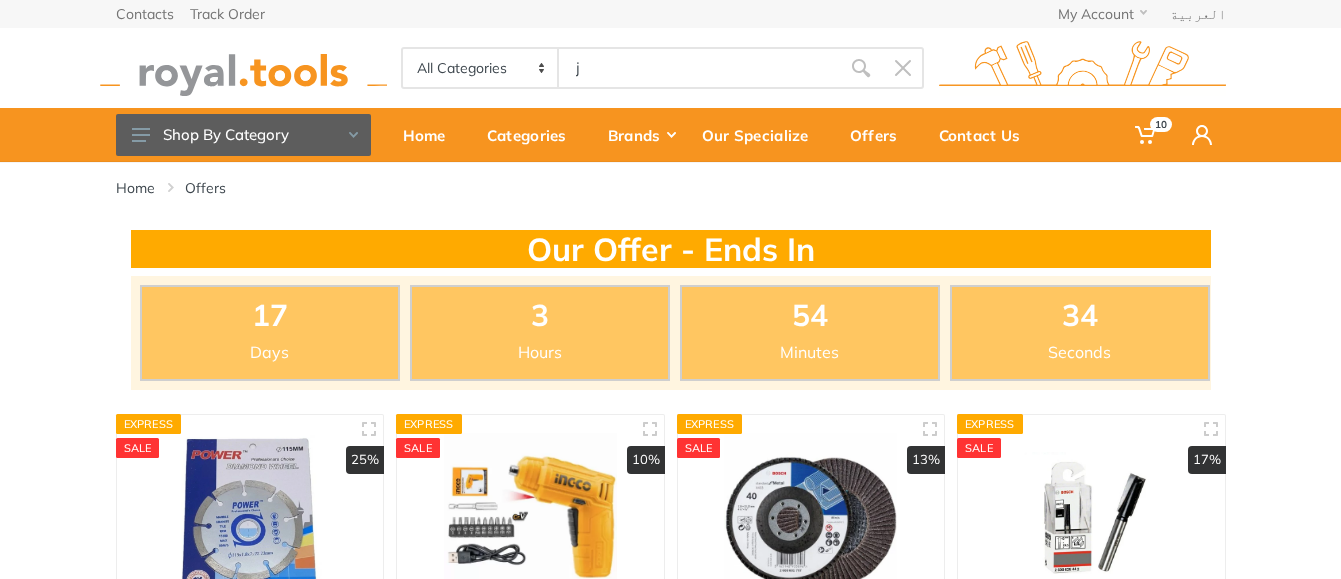 type on "j" 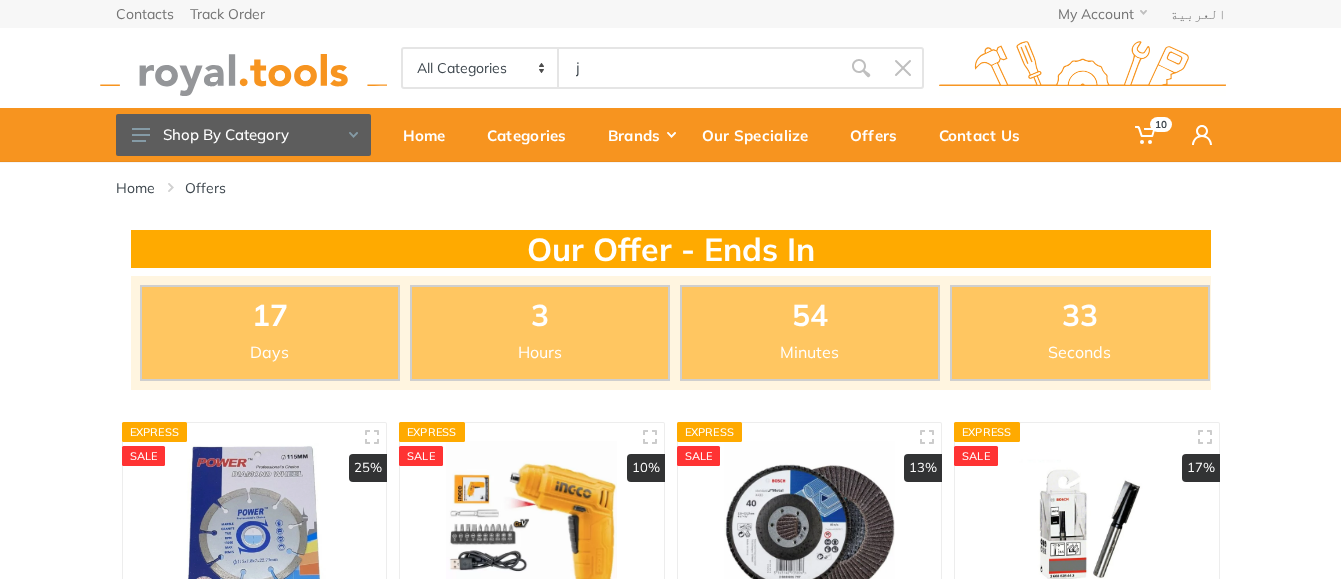 type on "i" 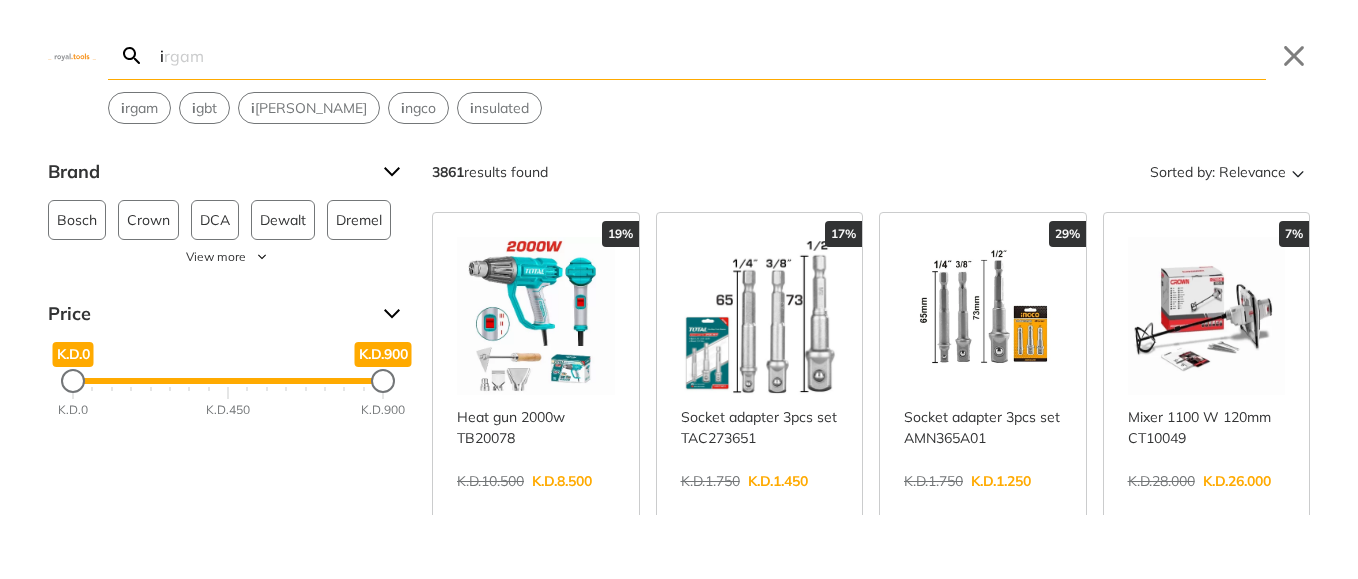 scroll, scrollTop: 0, scrollLeft: 0, axis: both 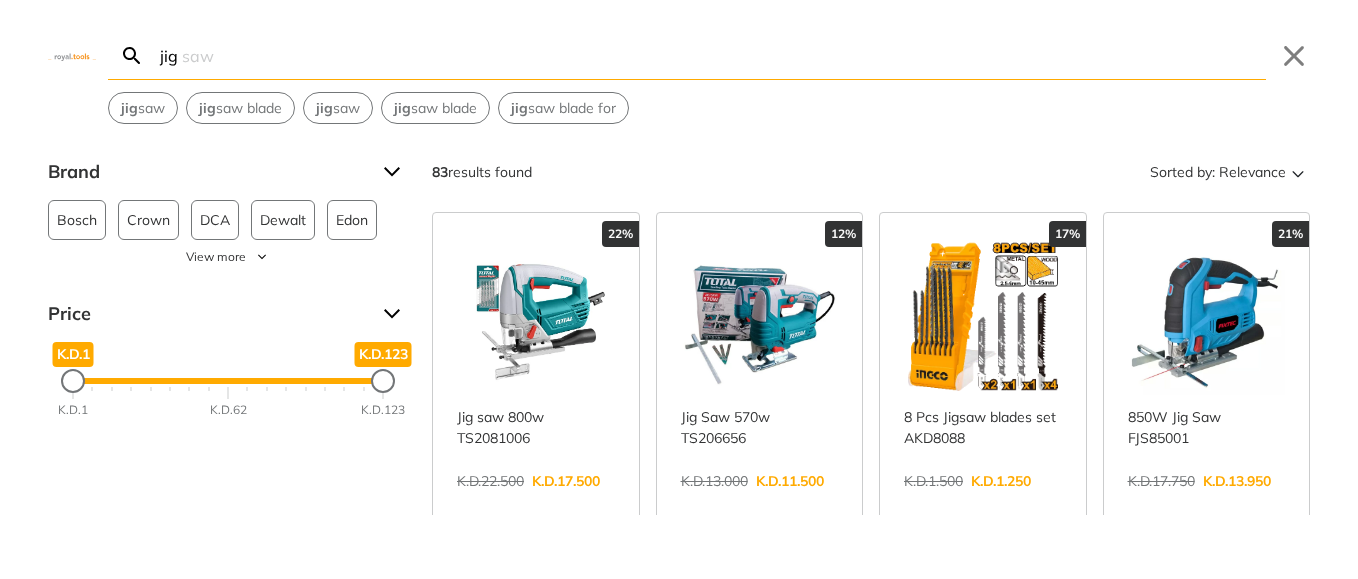 click on "Submit" at bounding box center (107, 31) 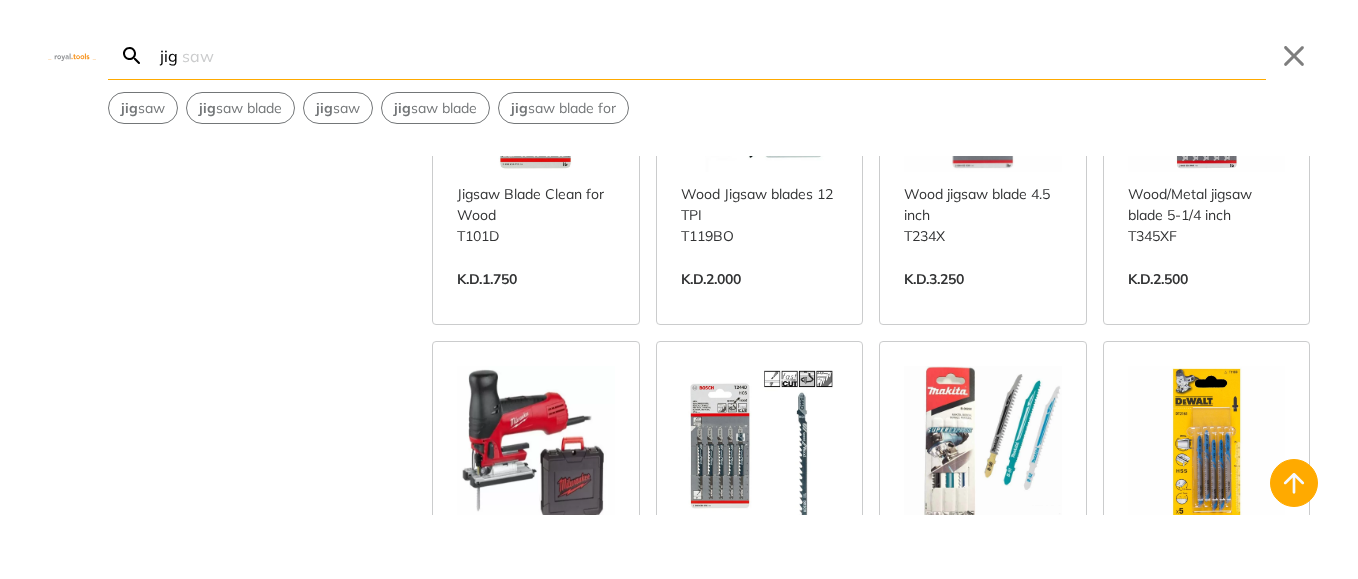 scroll, scrollTop: 5880, scrollLeft: 0, axis: vertical 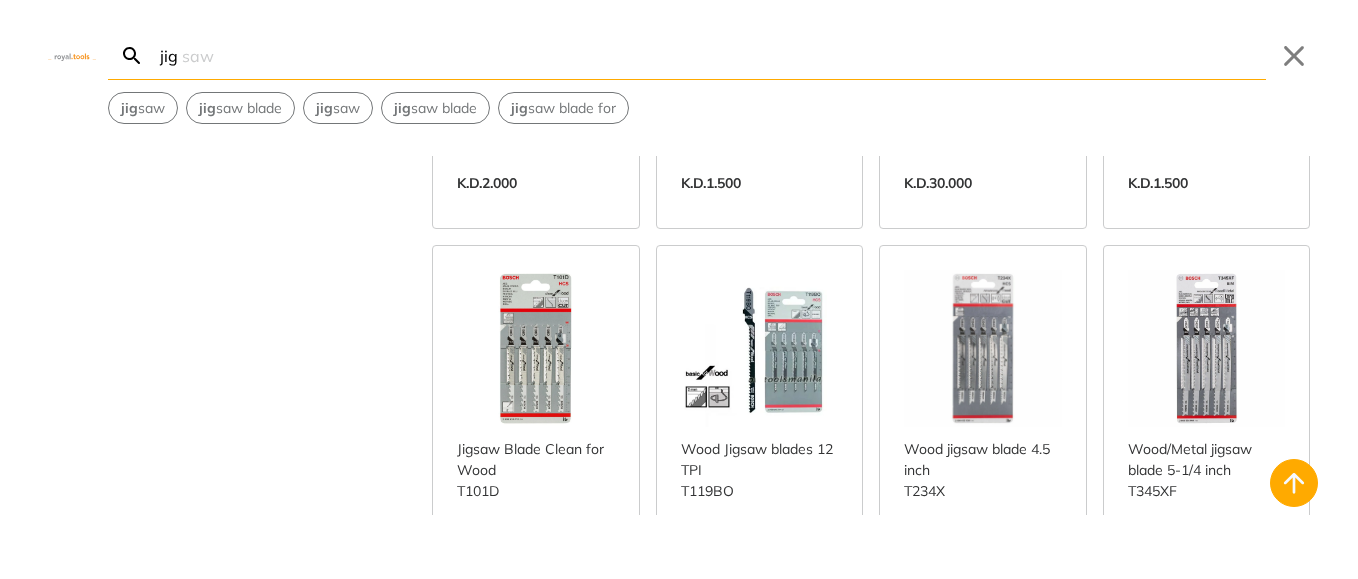 drag, startPoint x: 225, startPoint y: 63, endPoint x: 81, endPoint y: 101, distance: 148.92952 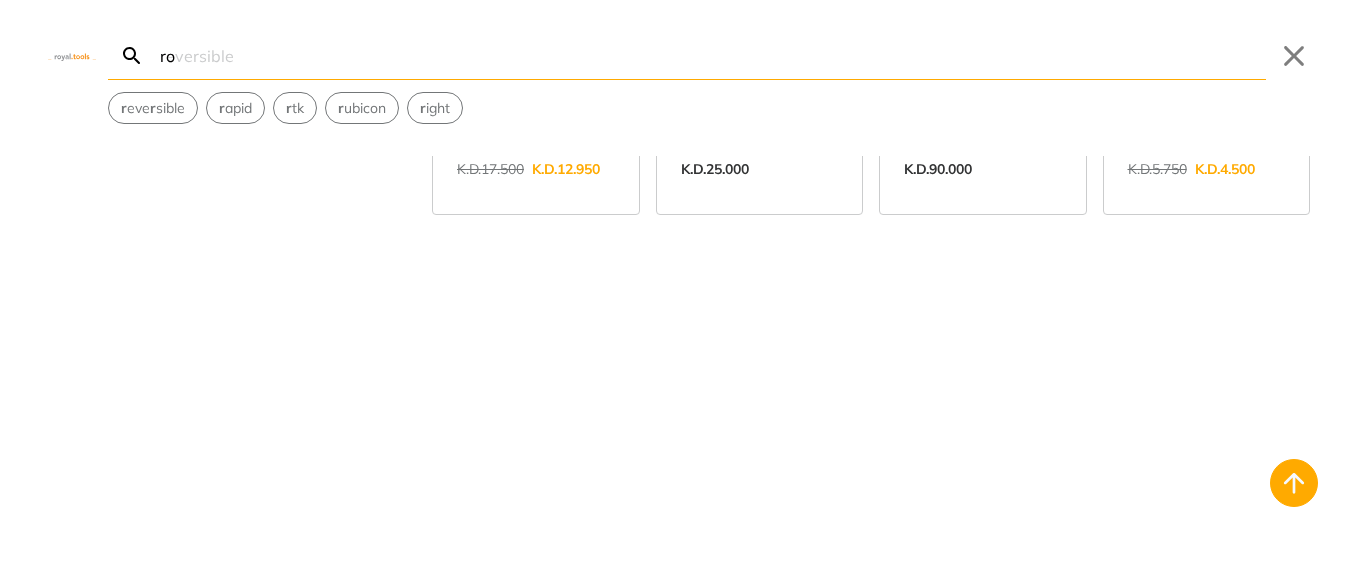 scroll, scrollTop: 0, scrollLeft: 0, axis: both 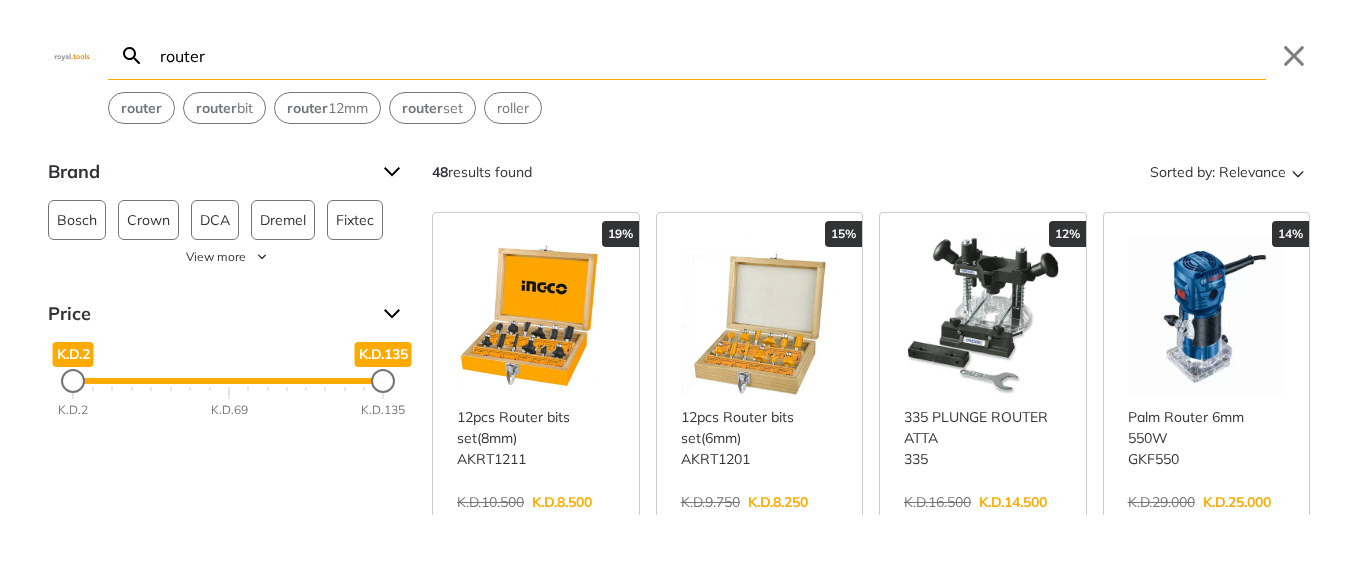 click on "router" at bounding box center [711, 55] 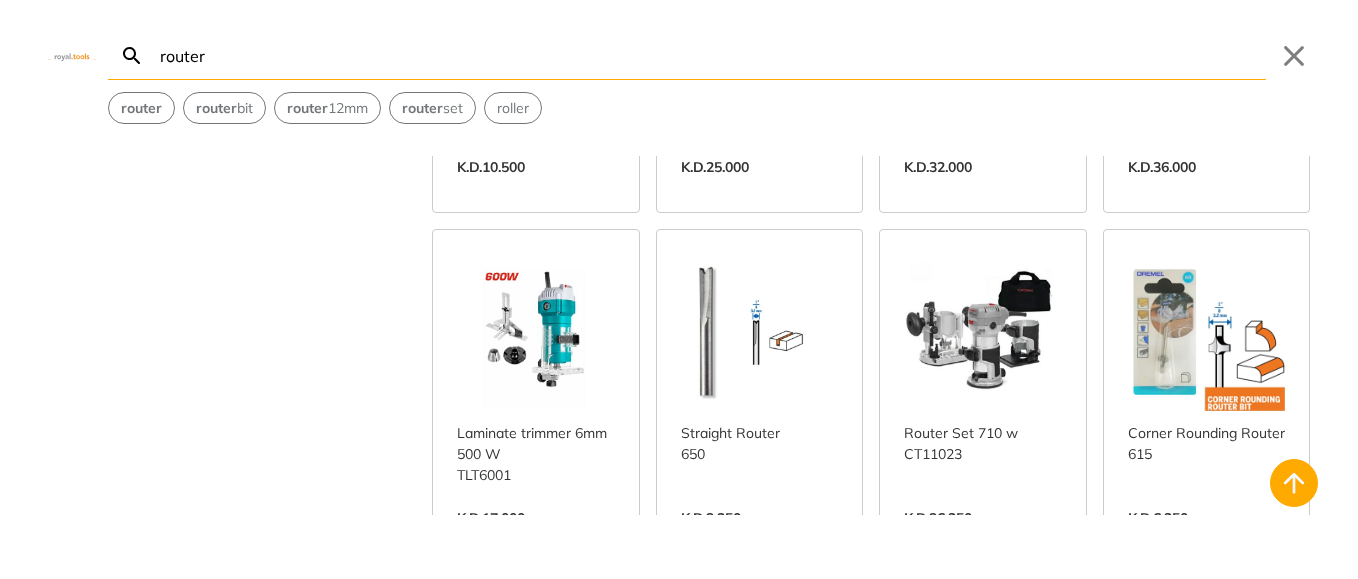scroll, scrollTop: 1080, scrollLeft: 0, axis: vertical 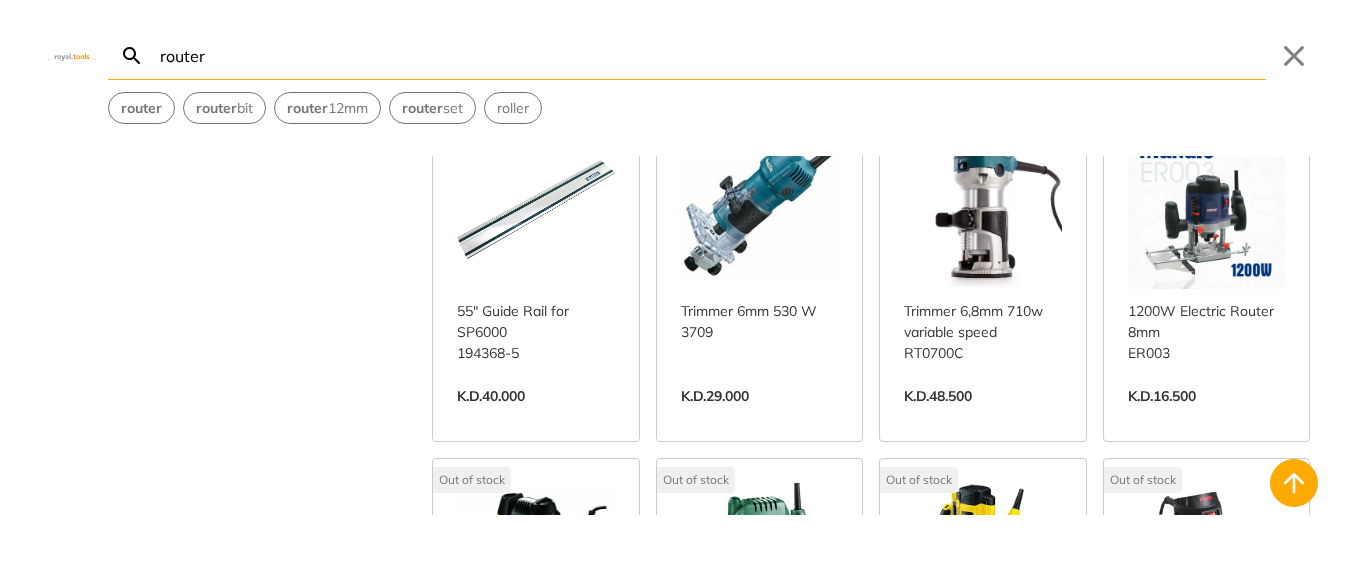 click on "View more →" at bounding box center (536, 417) 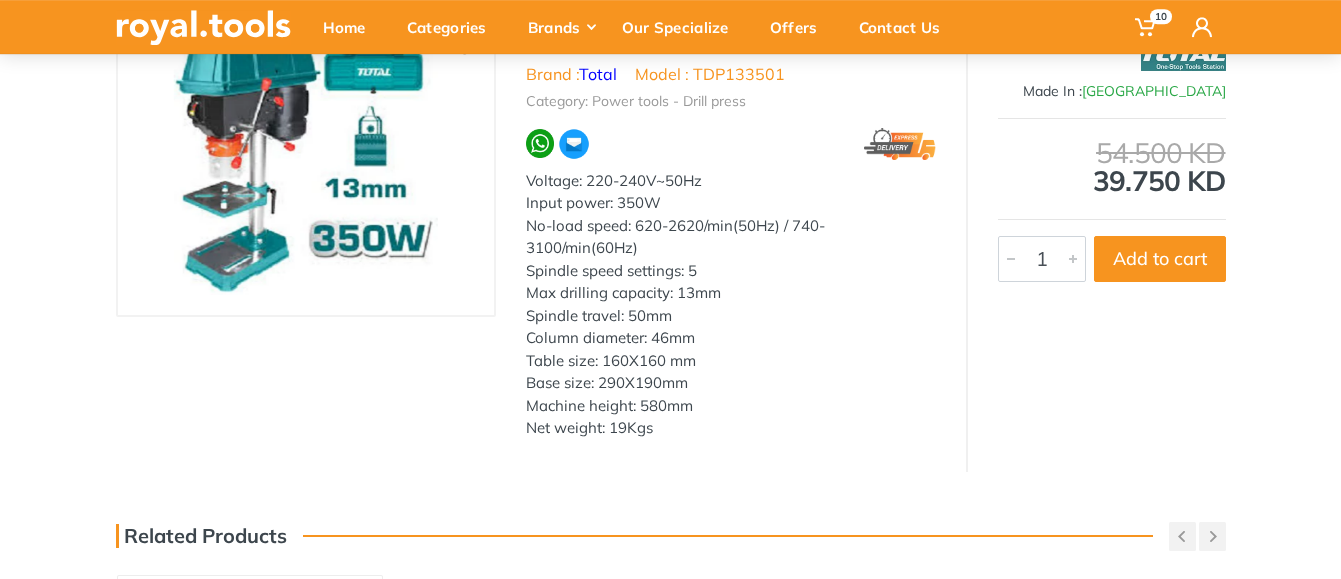 scroll, scrollTop: 204, scrollLeft: 0, axis: vertical 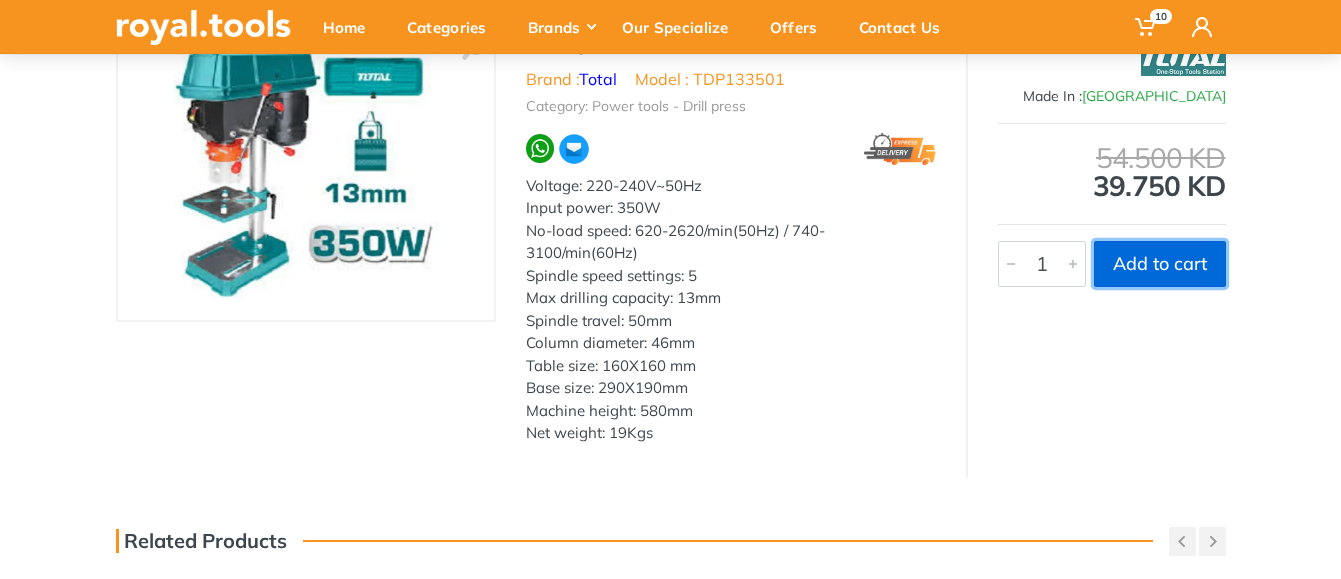 click on "Add to cart" at bounding box center (1160, 264) 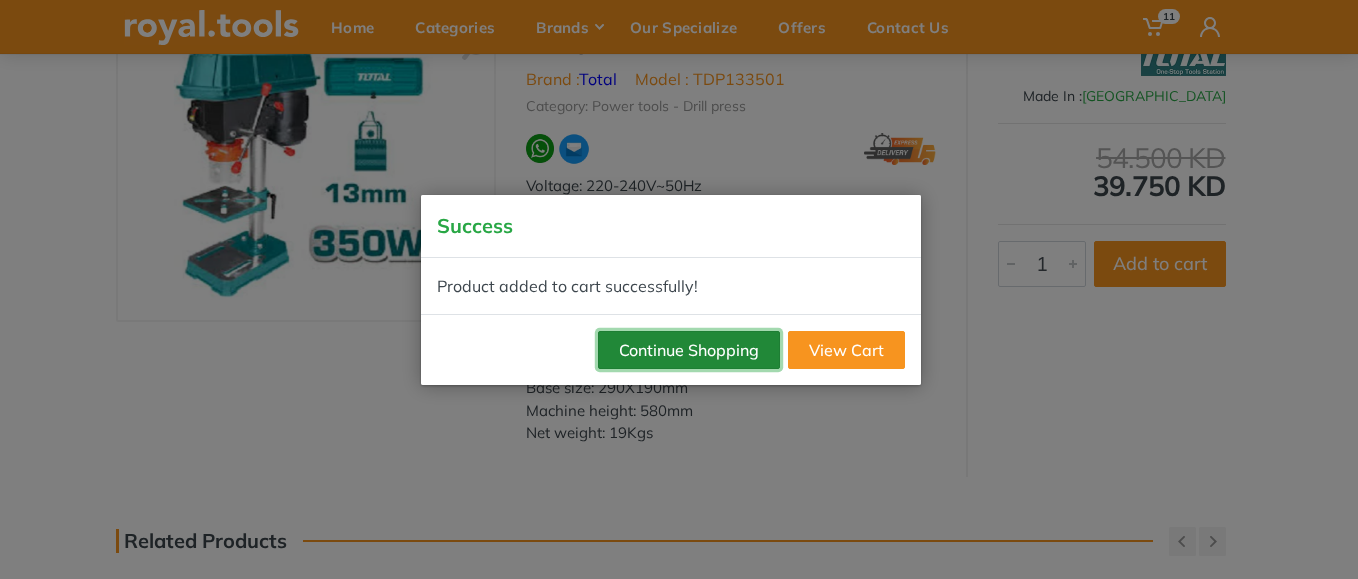 click on "Continue Shopping" at bounding box center (689, 350) 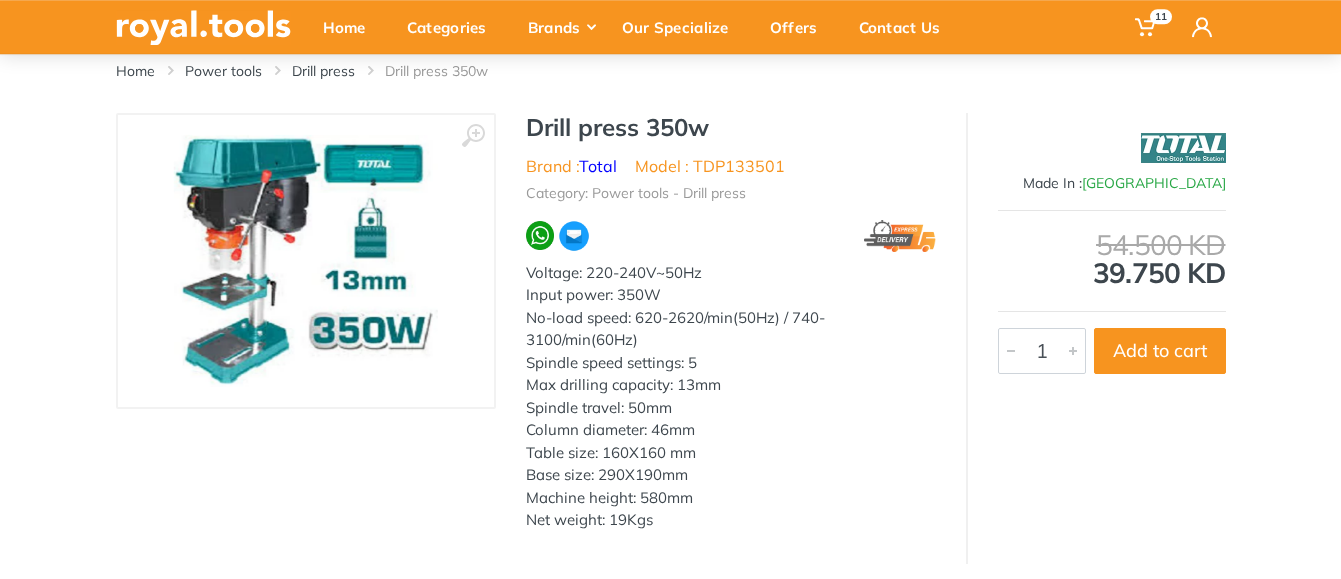 scroll, scrollTop: 0, scrollLeft: 0, axis: both 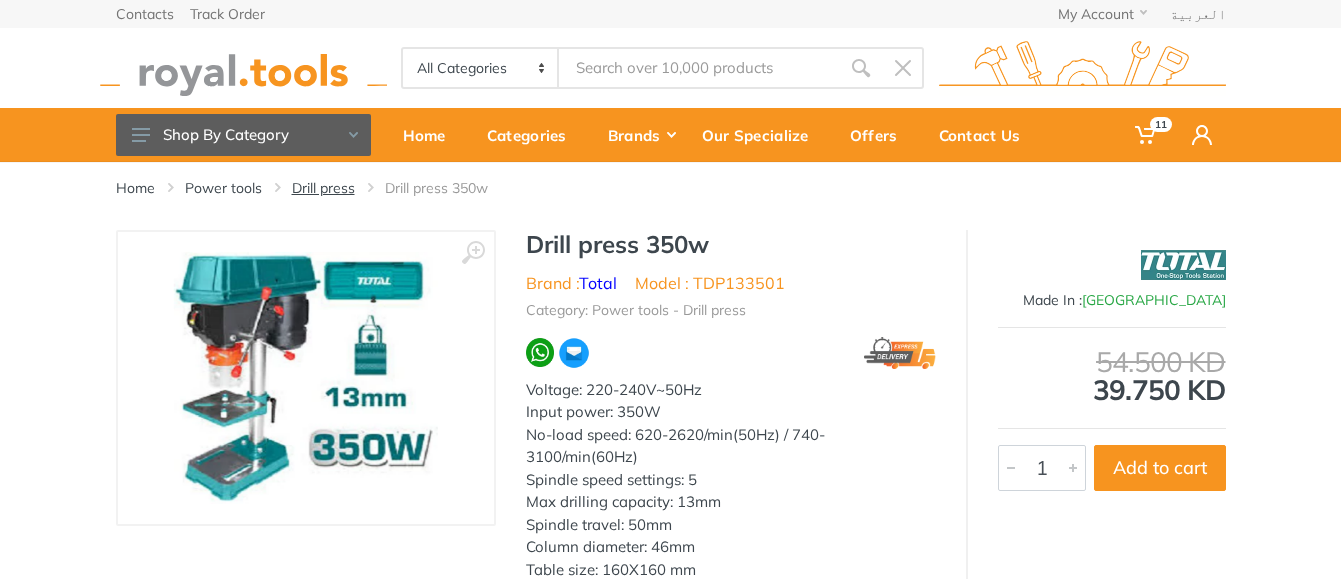click on "Drill press" at bounding box center (323, 188) 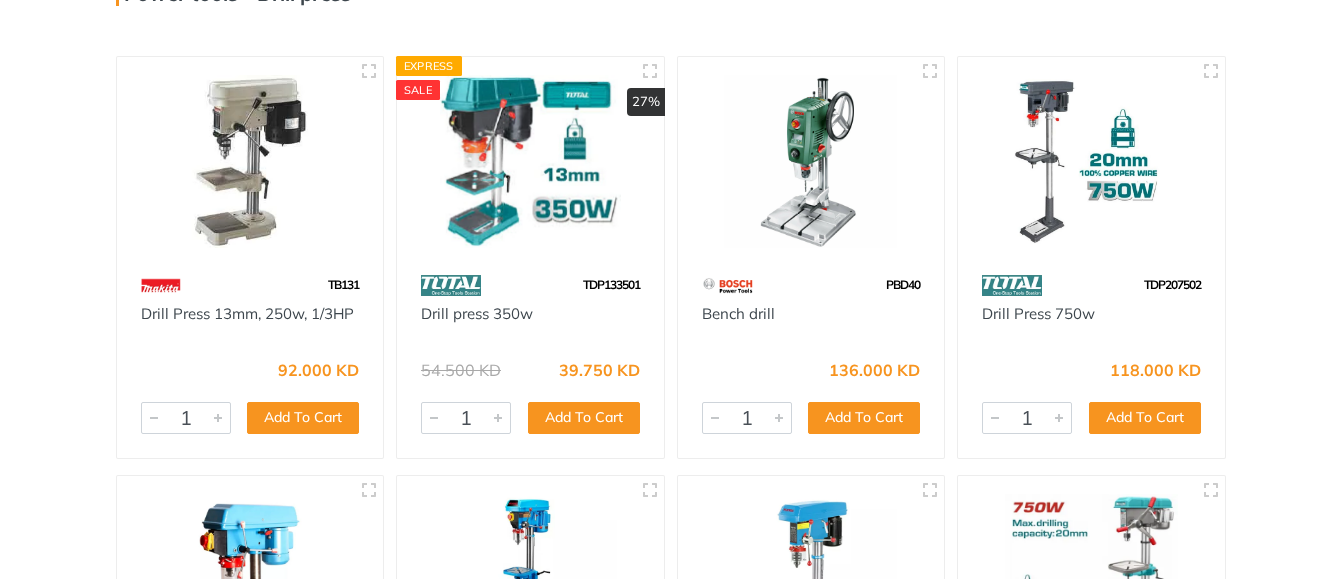 scroll, scrollTop: 0, scrollLeft: 0, axis: both 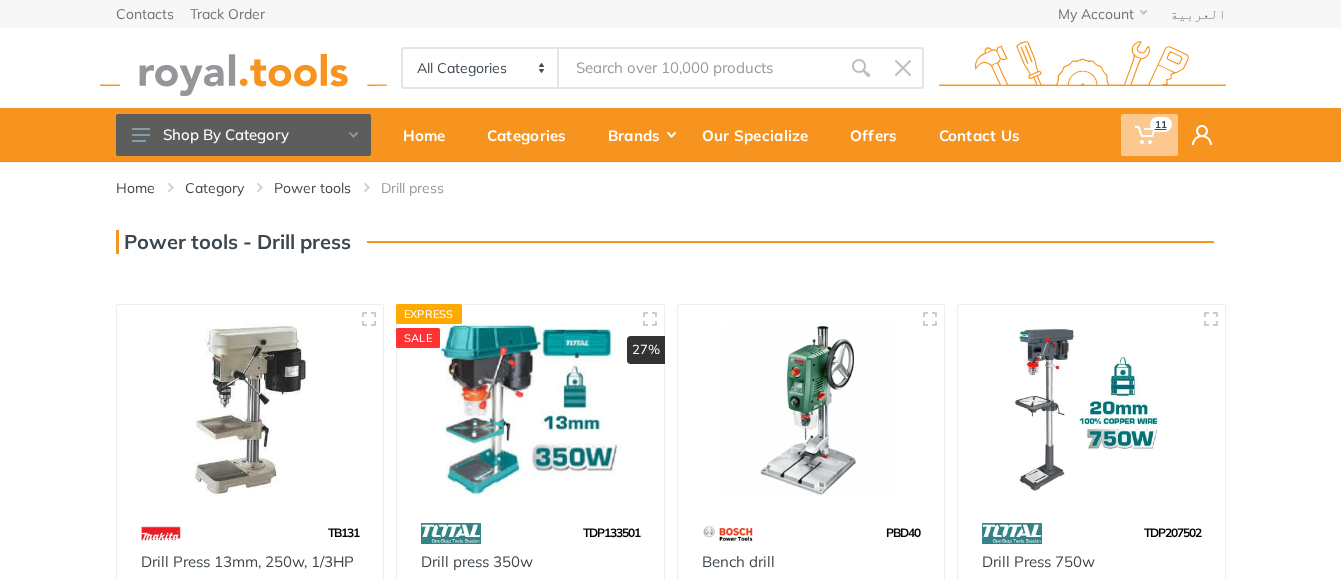 click 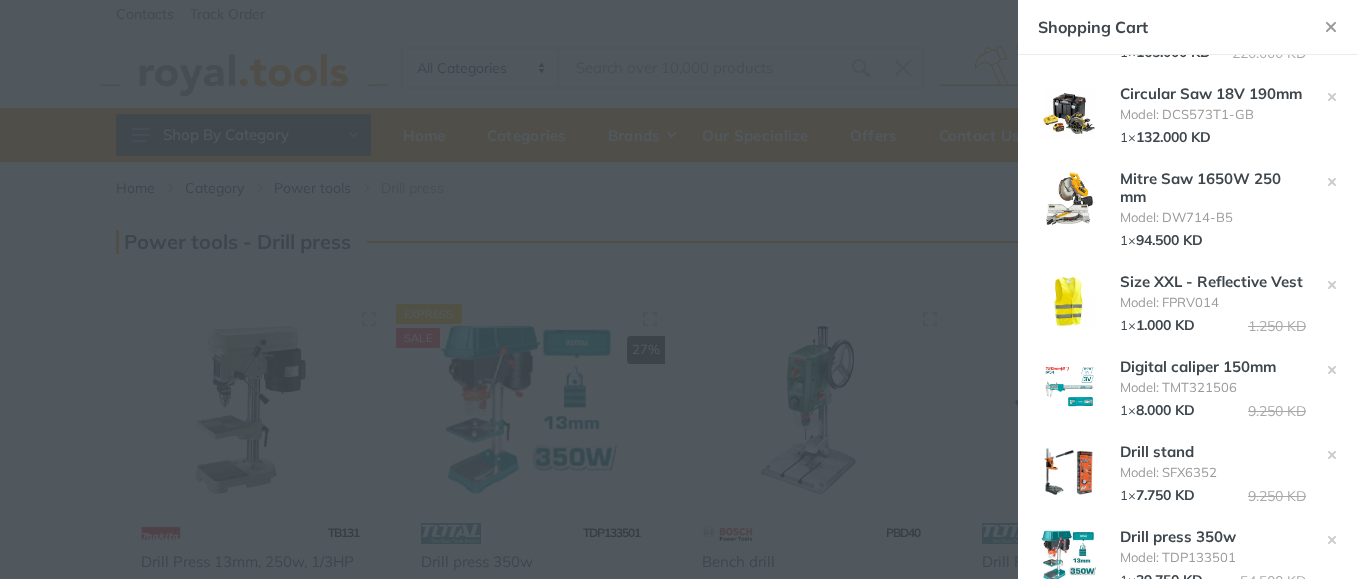 scroll, scrollTop: 684, scrollLeft: 0, axis: vertical 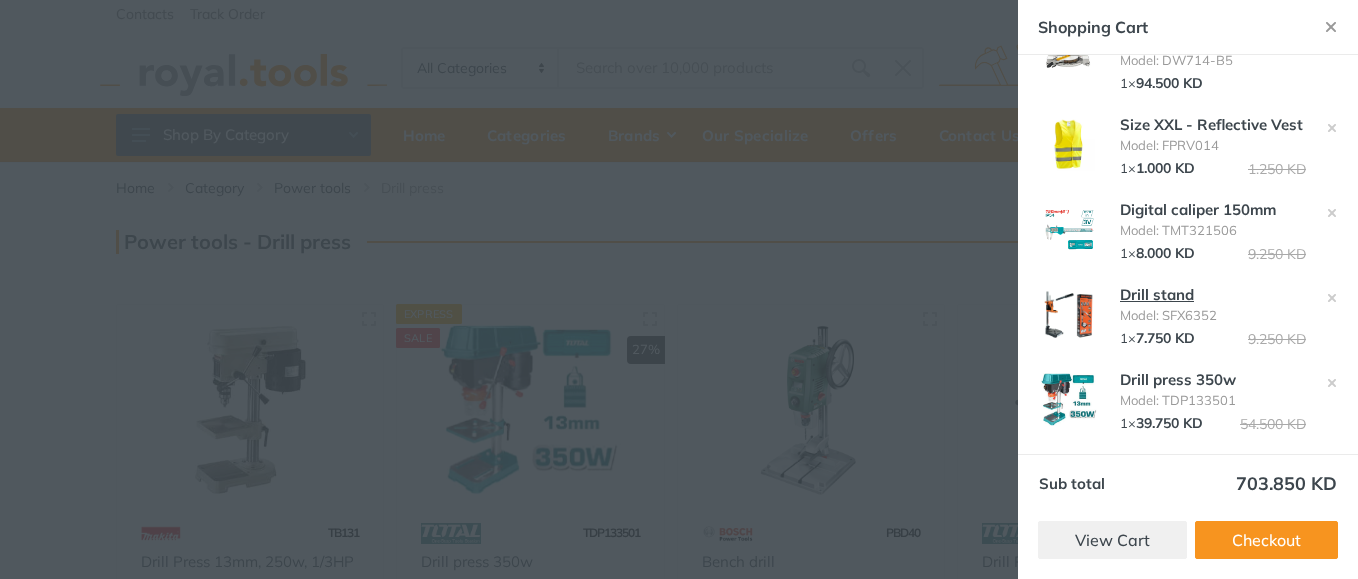 click on "Drill stand" at bounding box center (1157, 294) 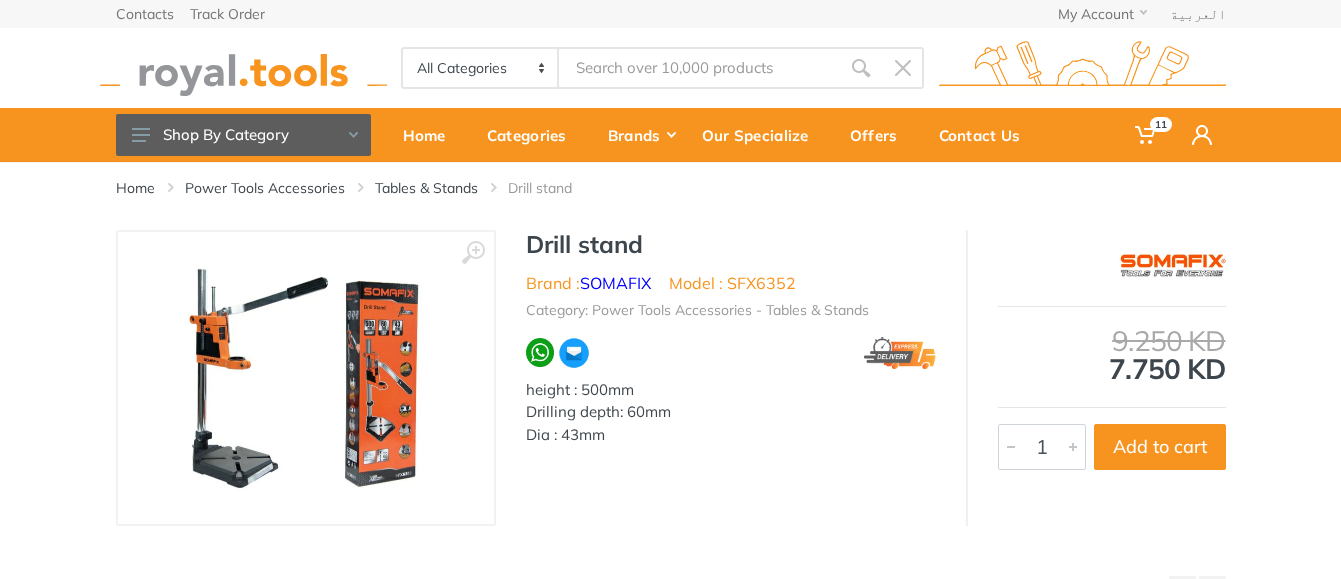 scroll, scrollTop: 0, scrollLeft: 0, axis: both 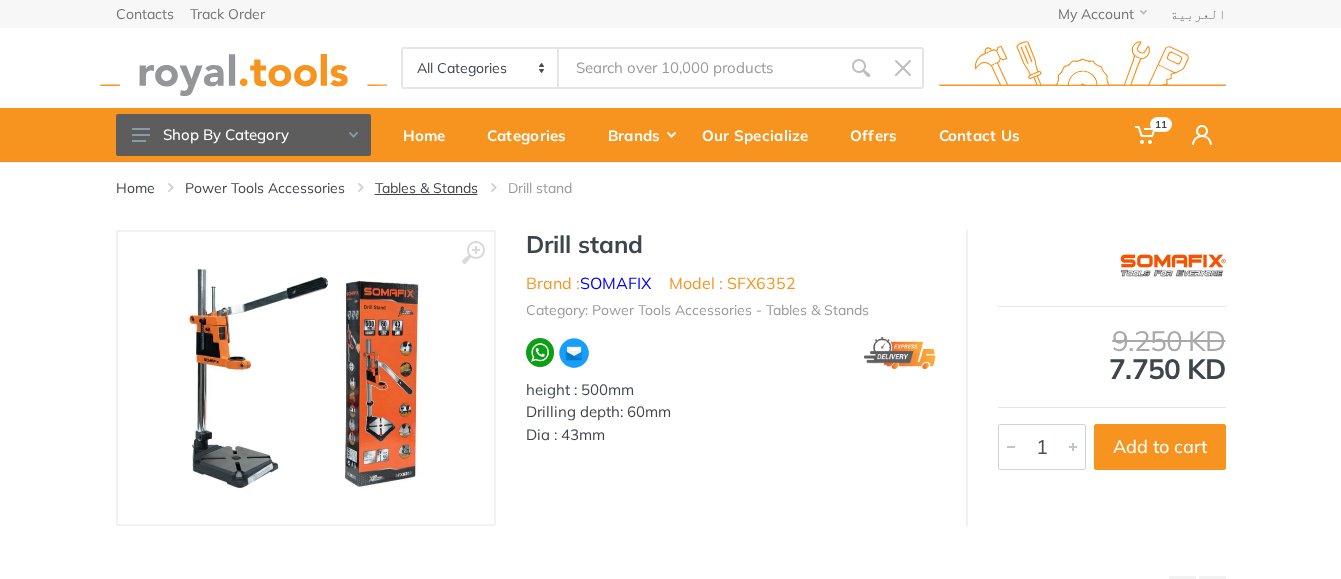 click on "Tables & Stands" at bounding box center (426, 188) 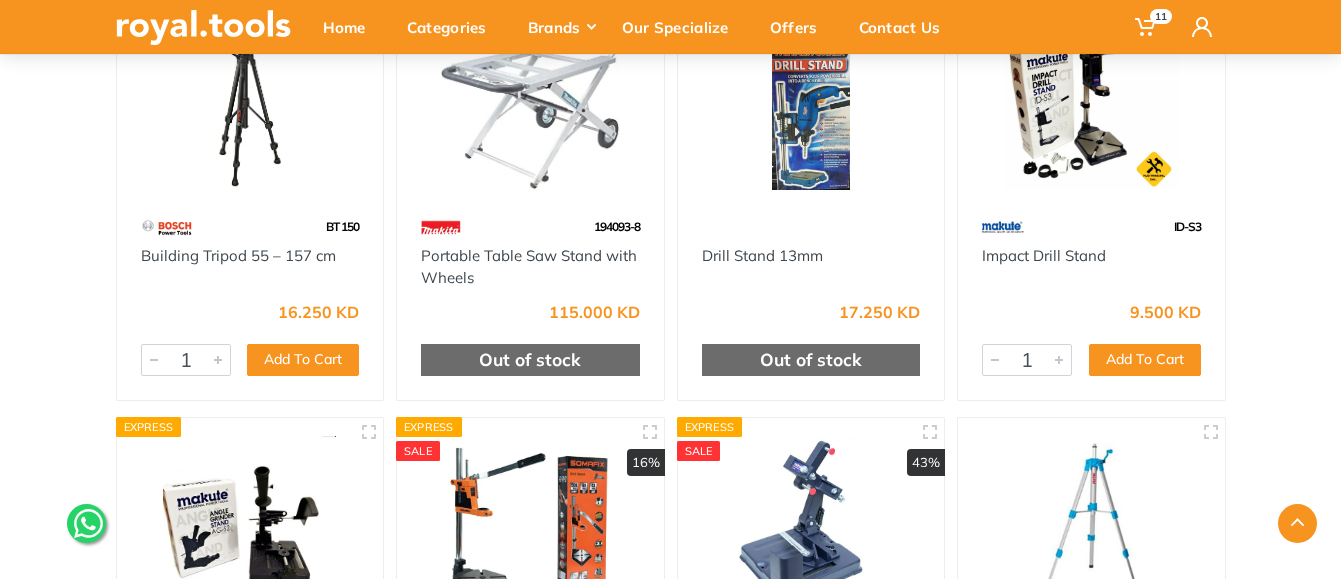 scroll, scrollTop: 0, scrollLeft: 0, axis: both 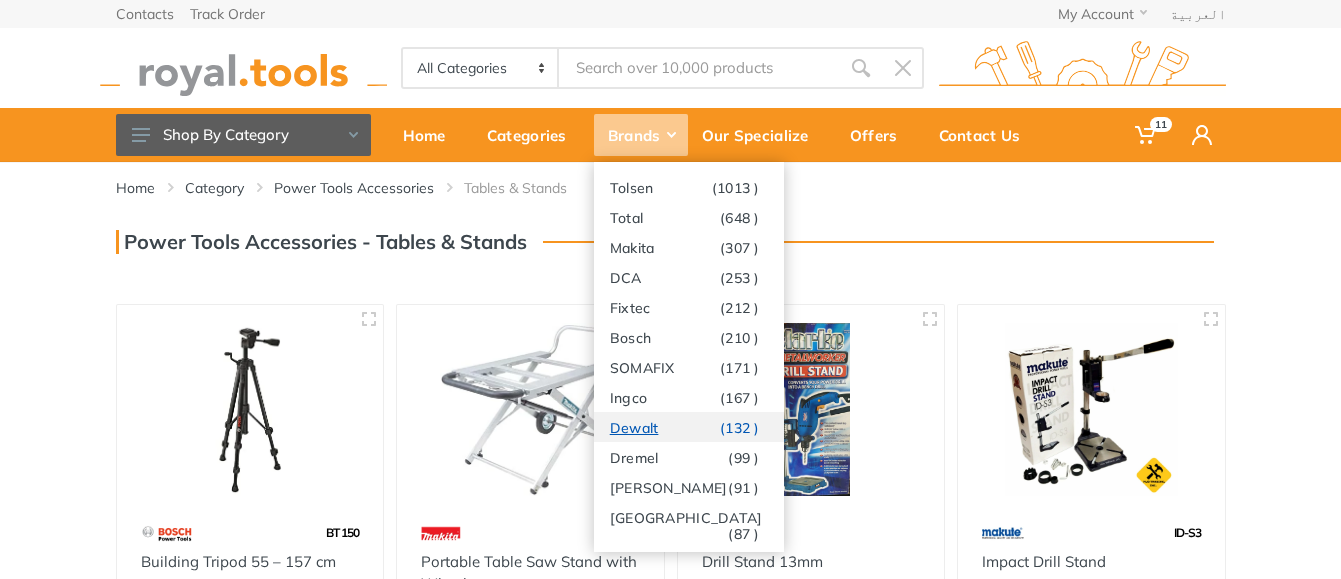 click on "Dewalt                                                                 (132                                                                    )" at bounding box center [689, 427] 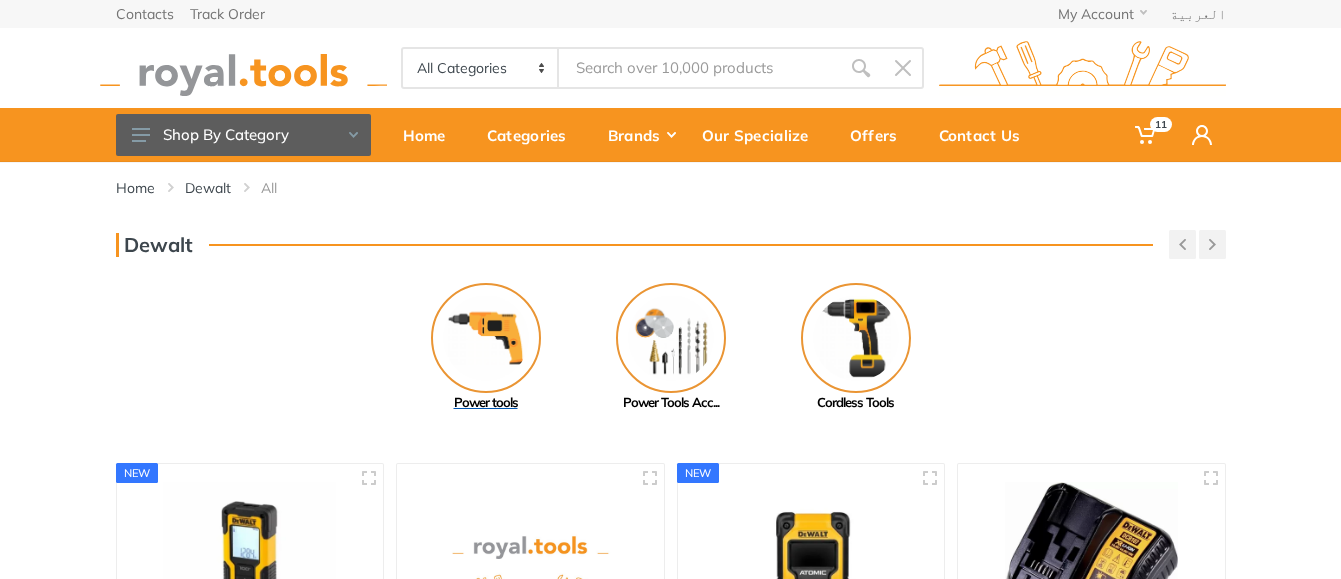 scroll, scrollTop: 0, scrollLeft: 0, axis: both 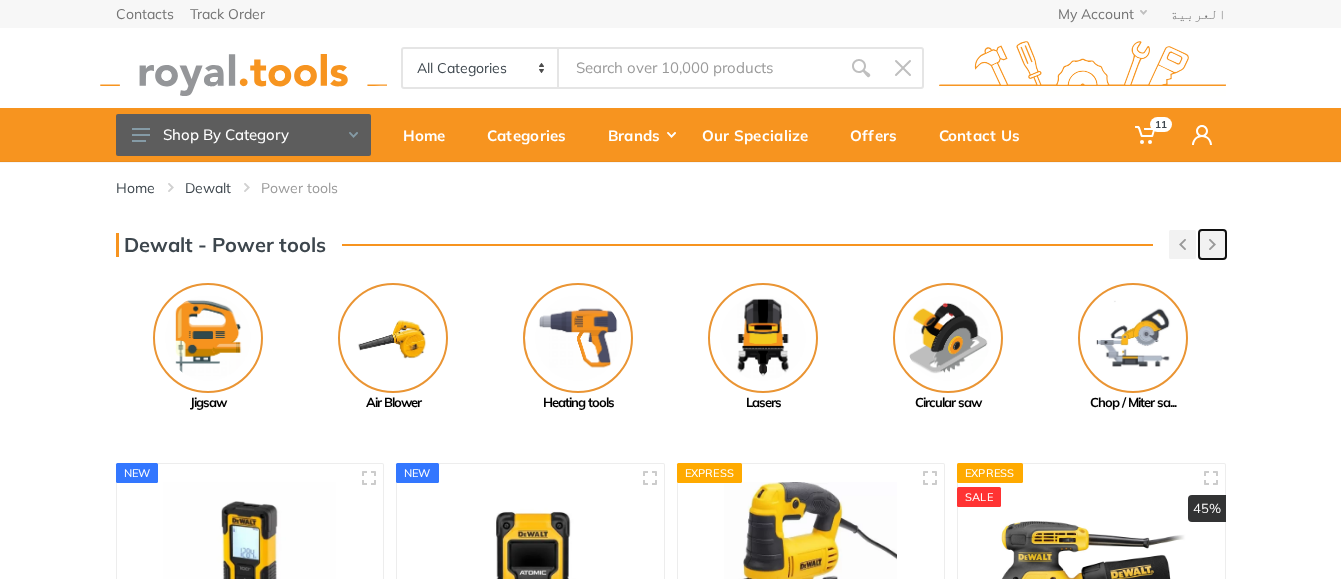 click 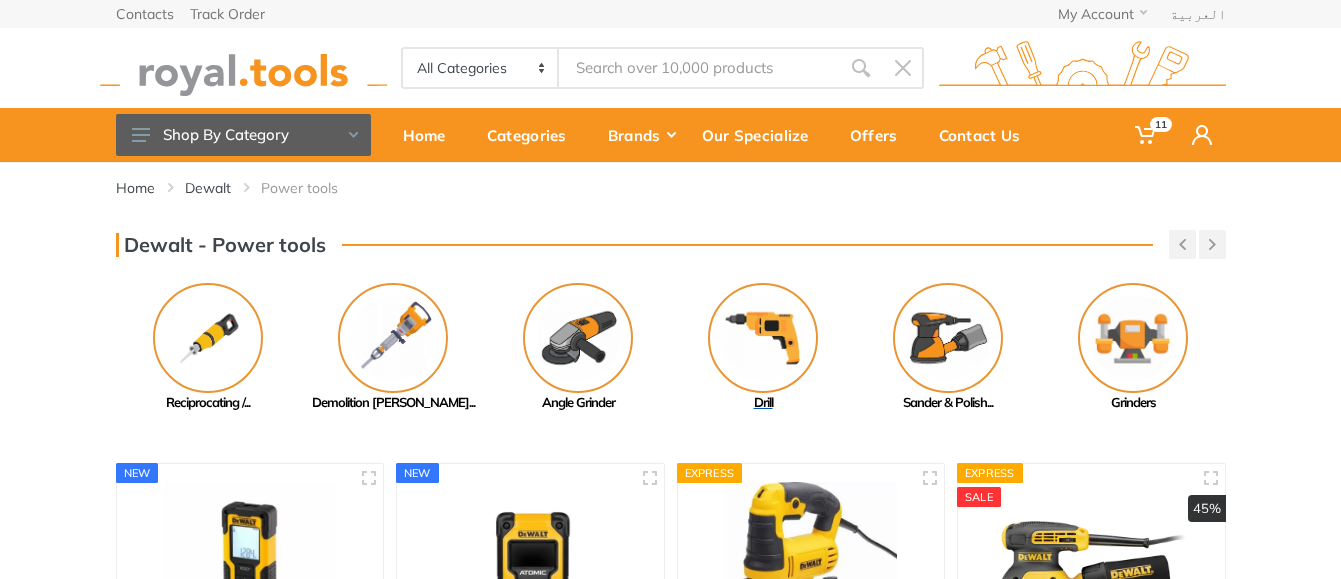 click at bounding box center (763, 338) 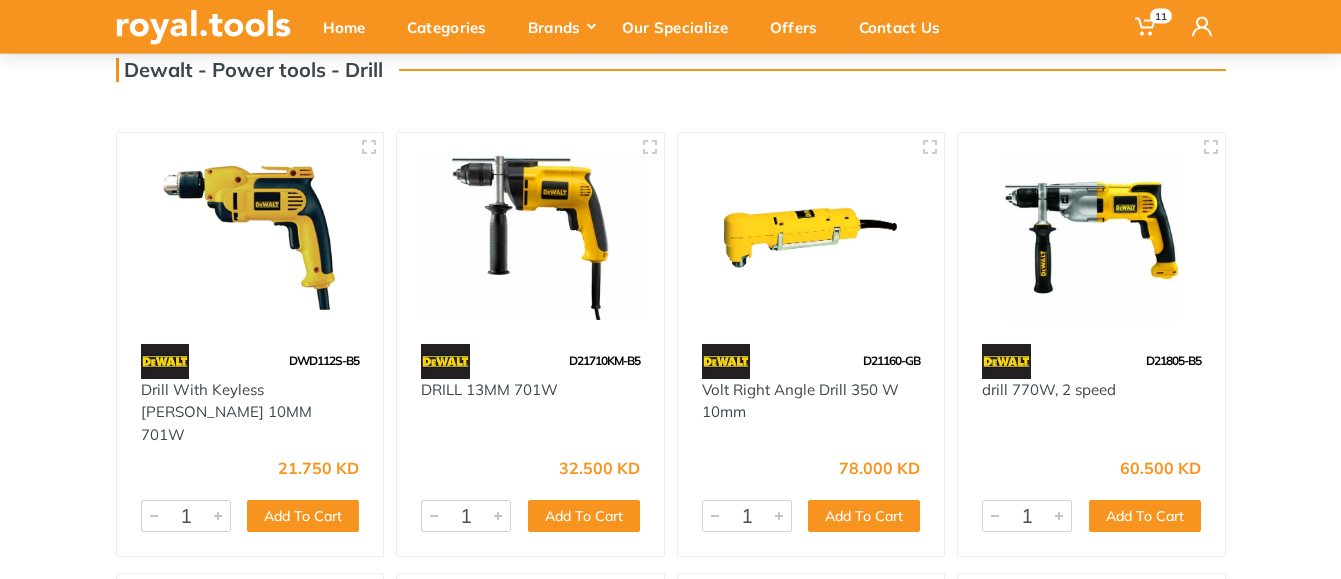 scroll, scrollTop: 306, scrollLeft: 0, axis: vertical 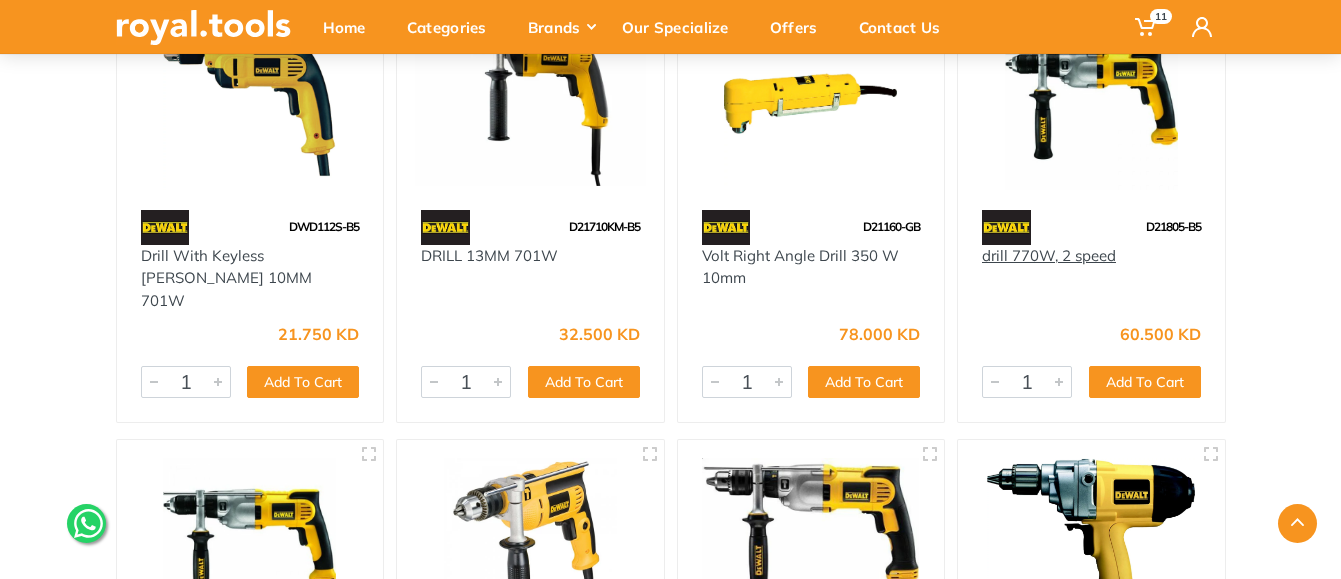 click on "drill 770W, 2 speed" at bounding box center (1049, 255) 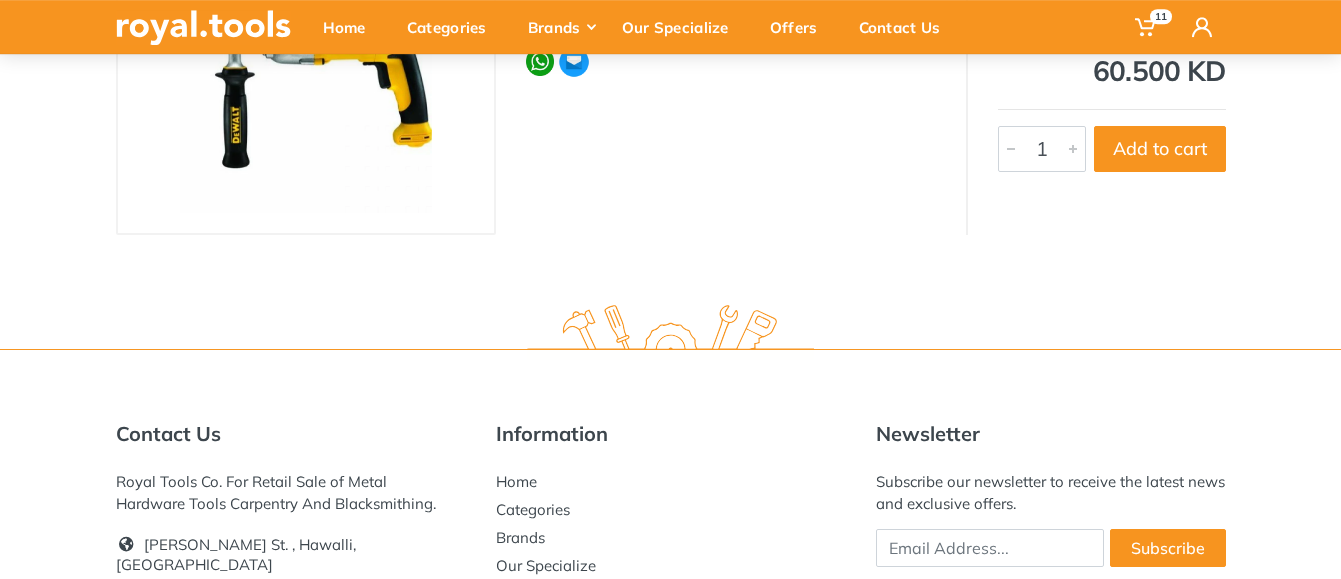 scroll, scrollTop: 158, scrollLeft: 0, axis: vertical 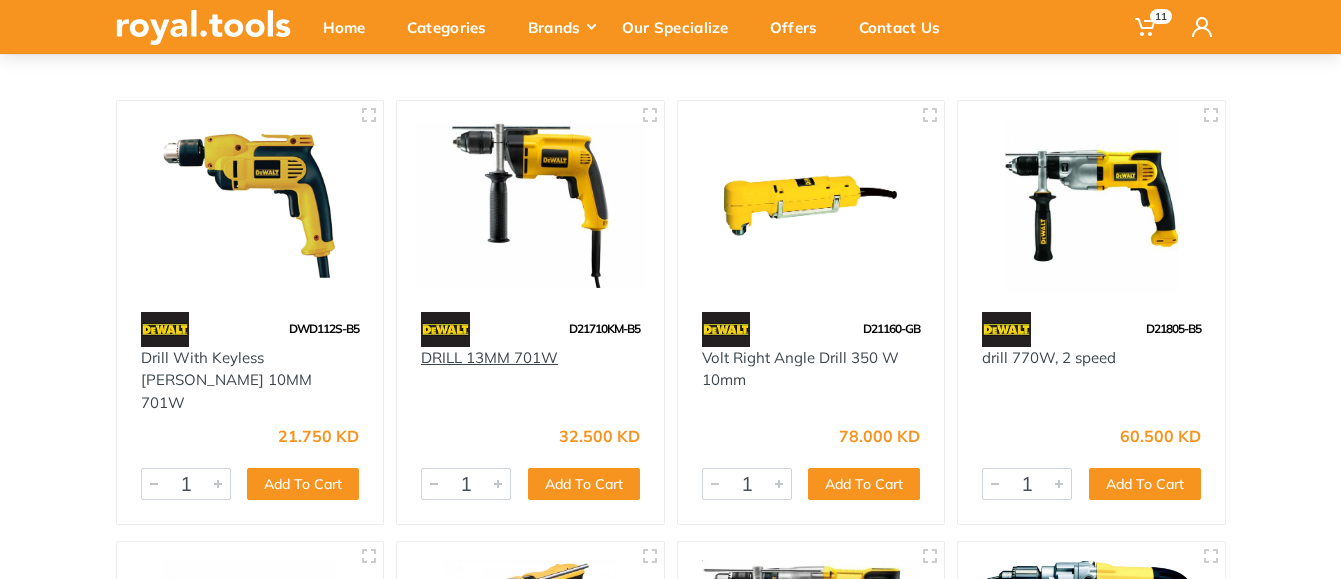 click on "DRILL 13MM 701W" at bounding box center (489, 357) 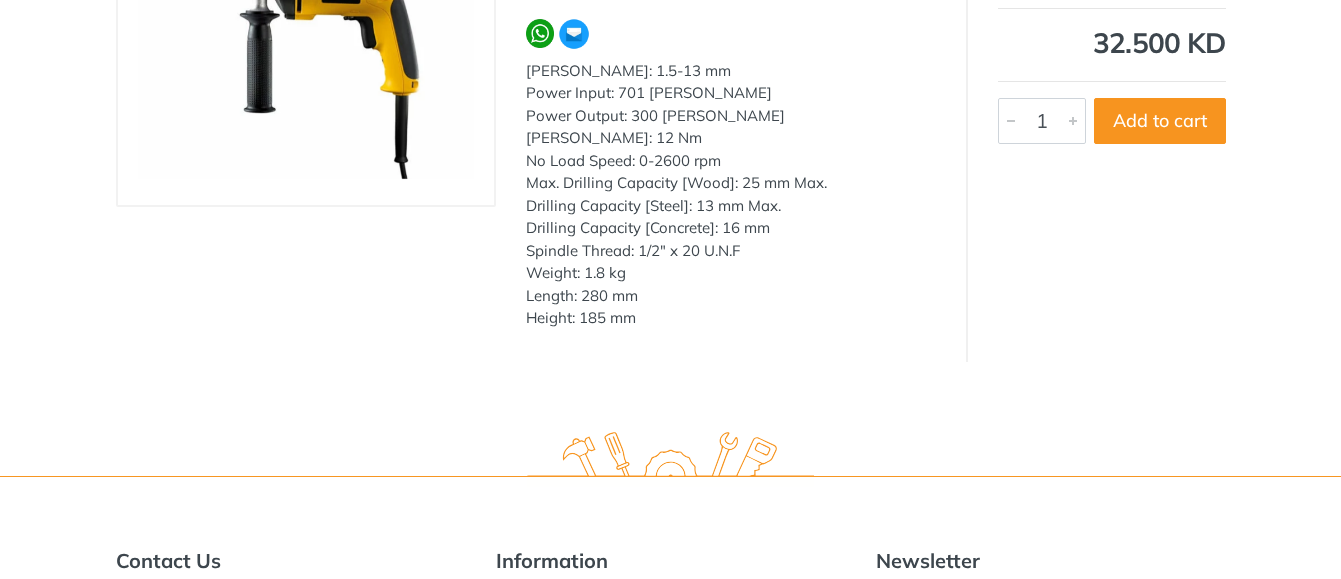 scroll, scrollTop: 0, scrollLeft: 0, axis: both 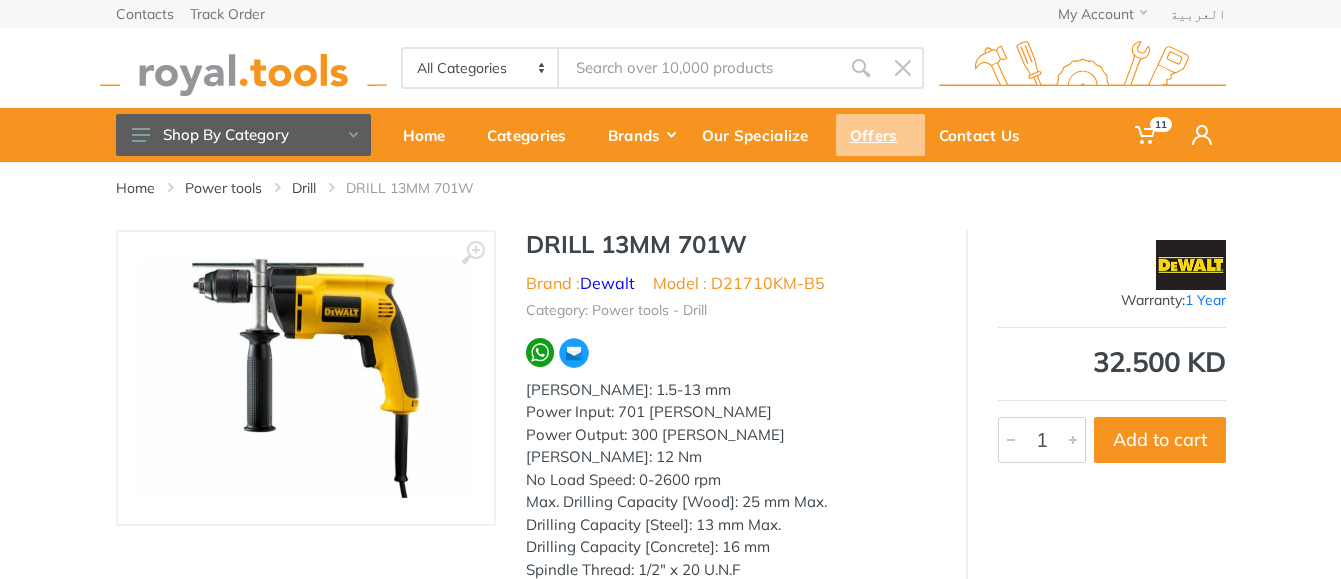 click on "Offers" at bounding box center [880, 135] 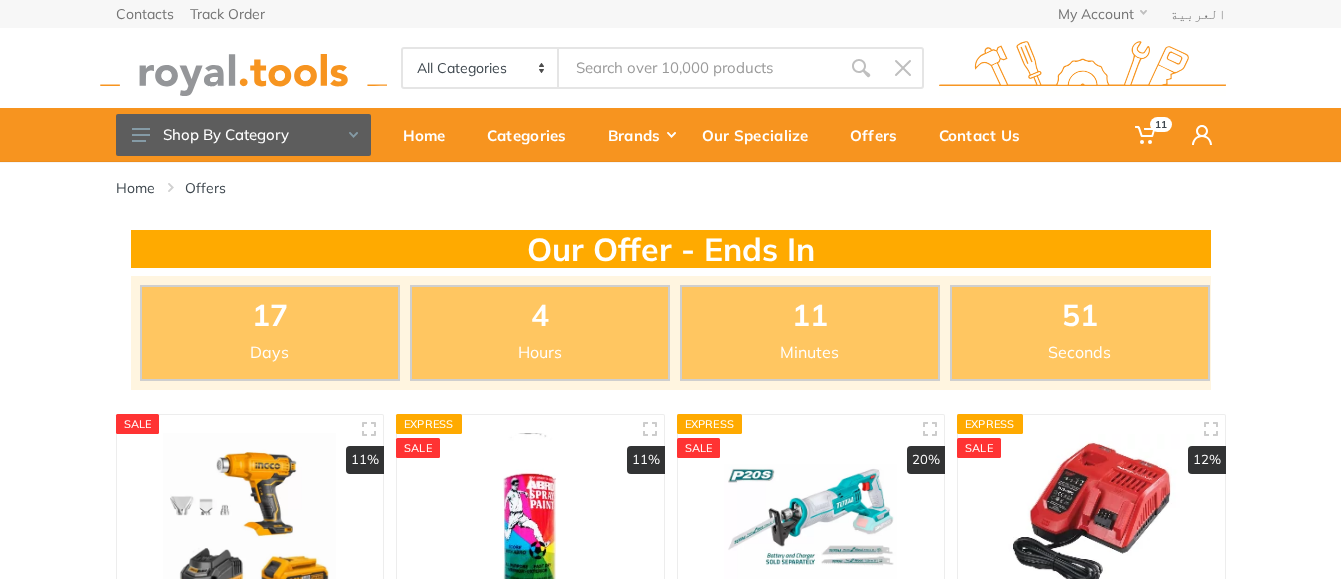 scroll, scrollTop: 0, scrollLeft: 0, axis: both 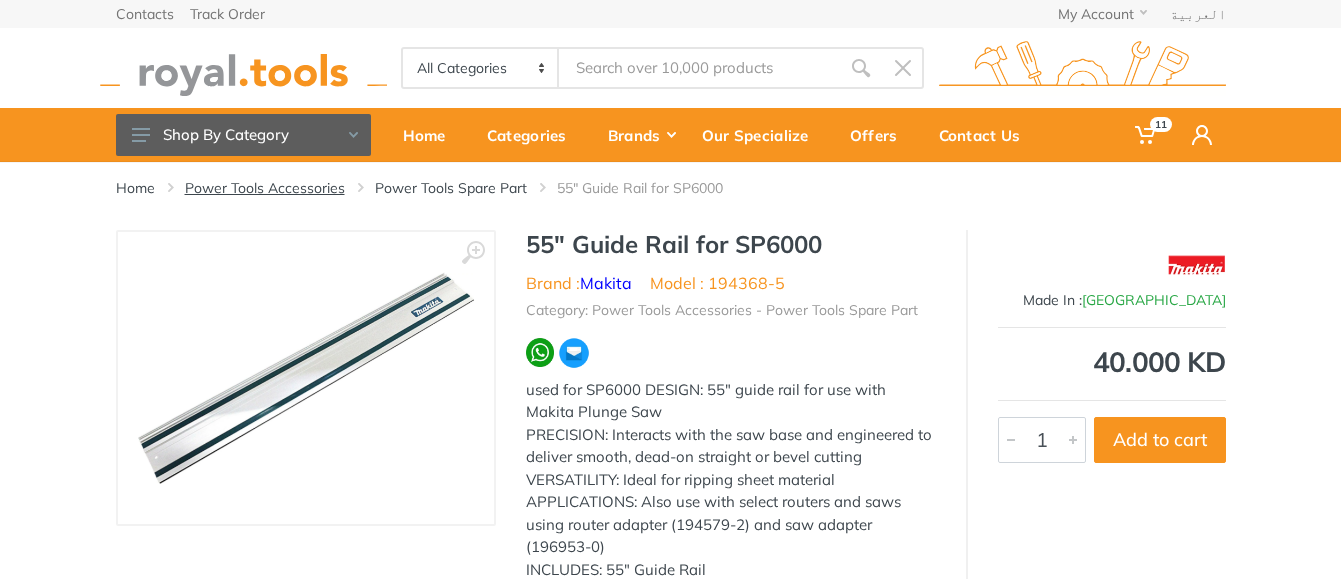 click on "Power Tools Accessories" at bounding box center [265, 188] 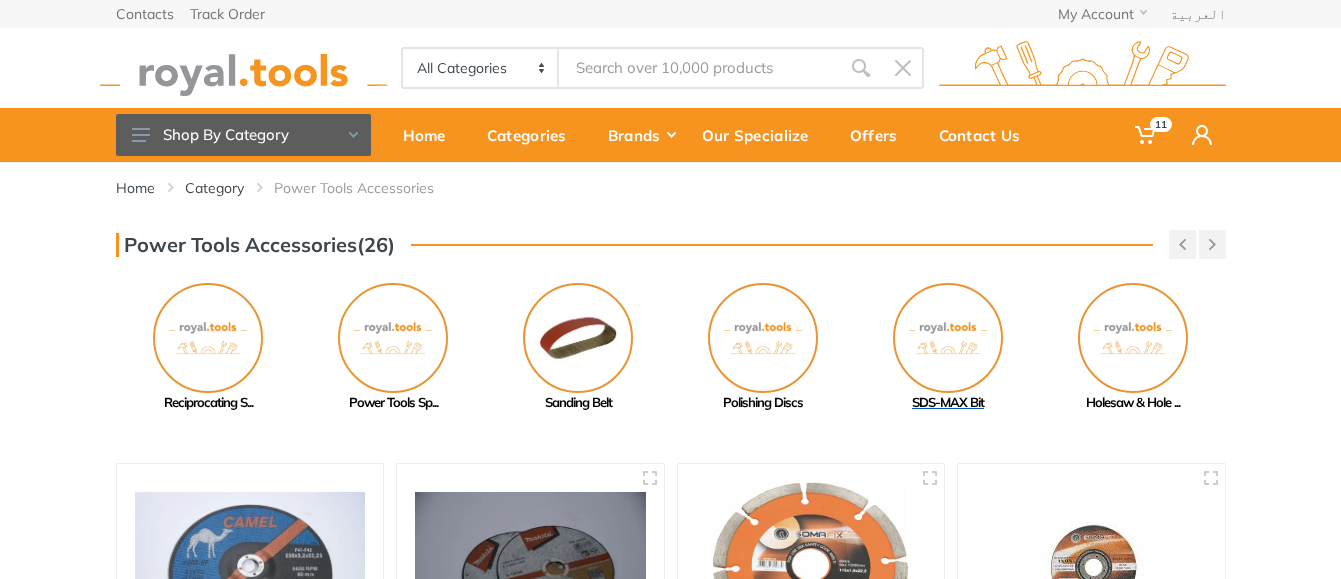 scroll, scrollTop: 0, scrollLeft: 0, axis: both 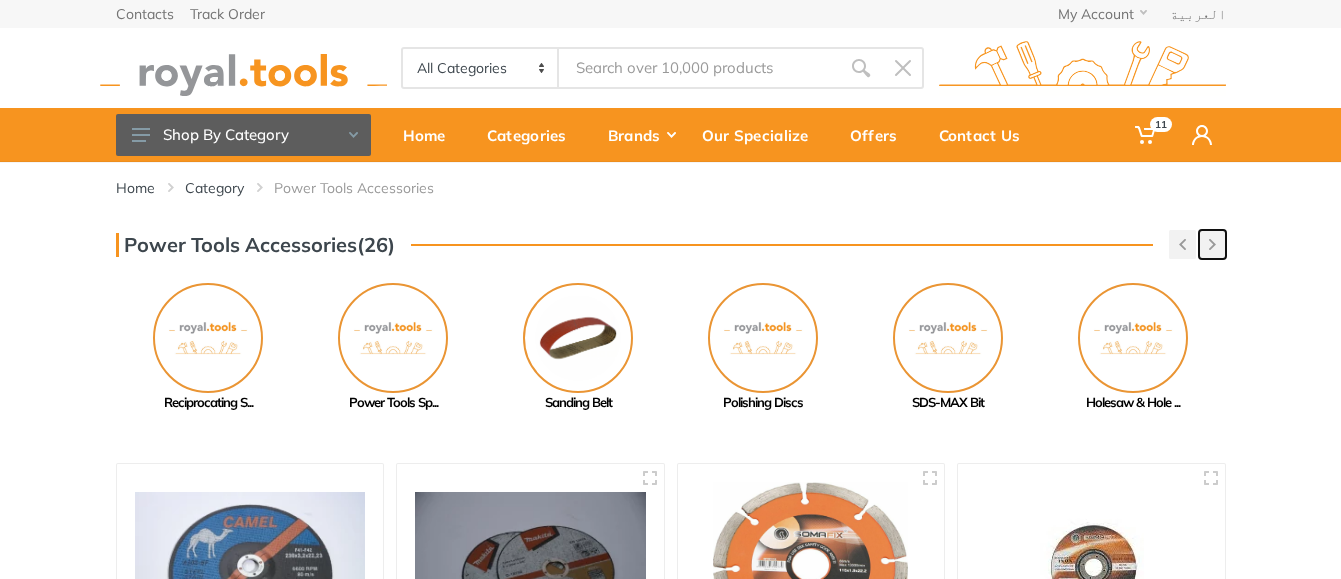 click at bounding box center (1212, 244) 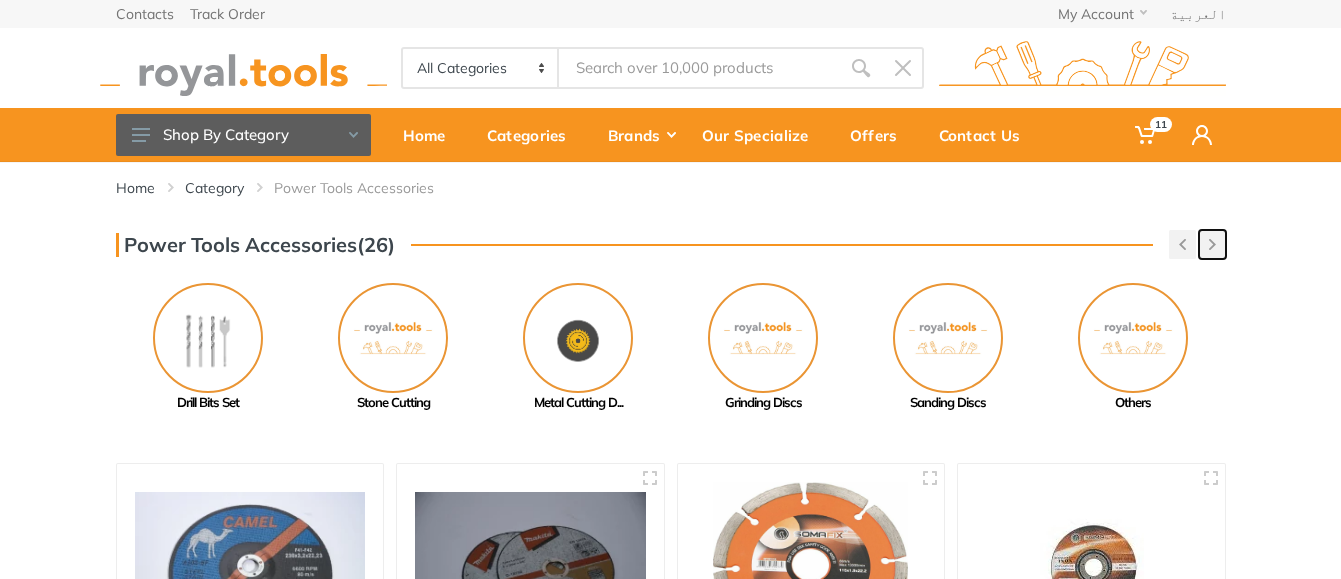 click at bounding box center (1212, 244) 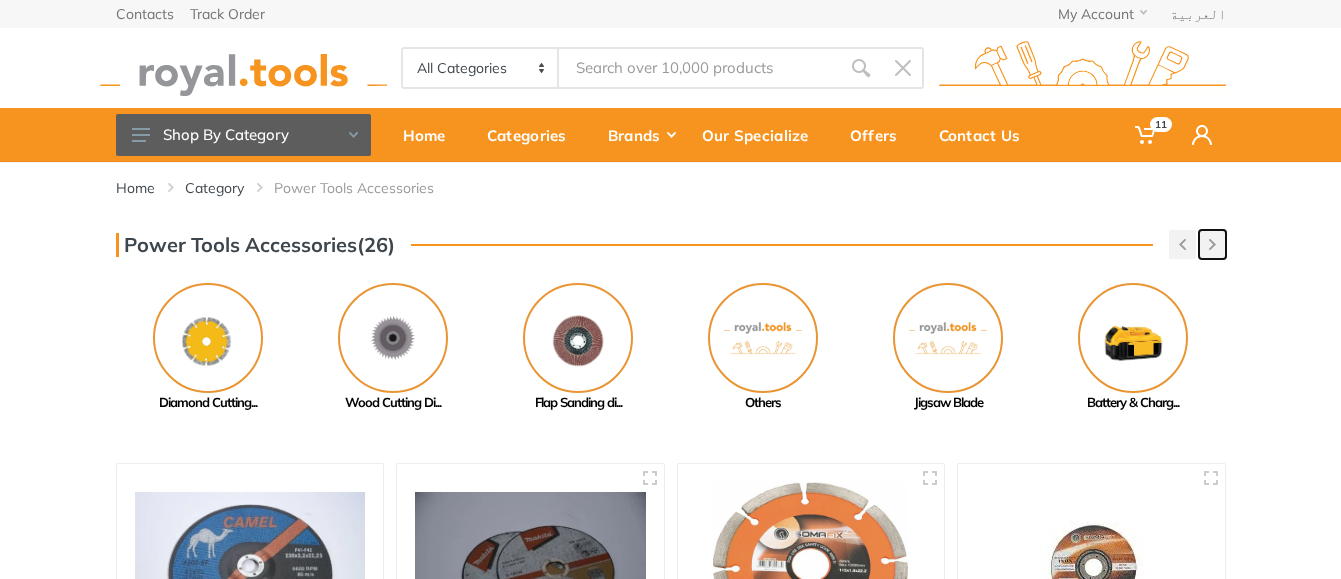 click at bounding box center (1212, 244) 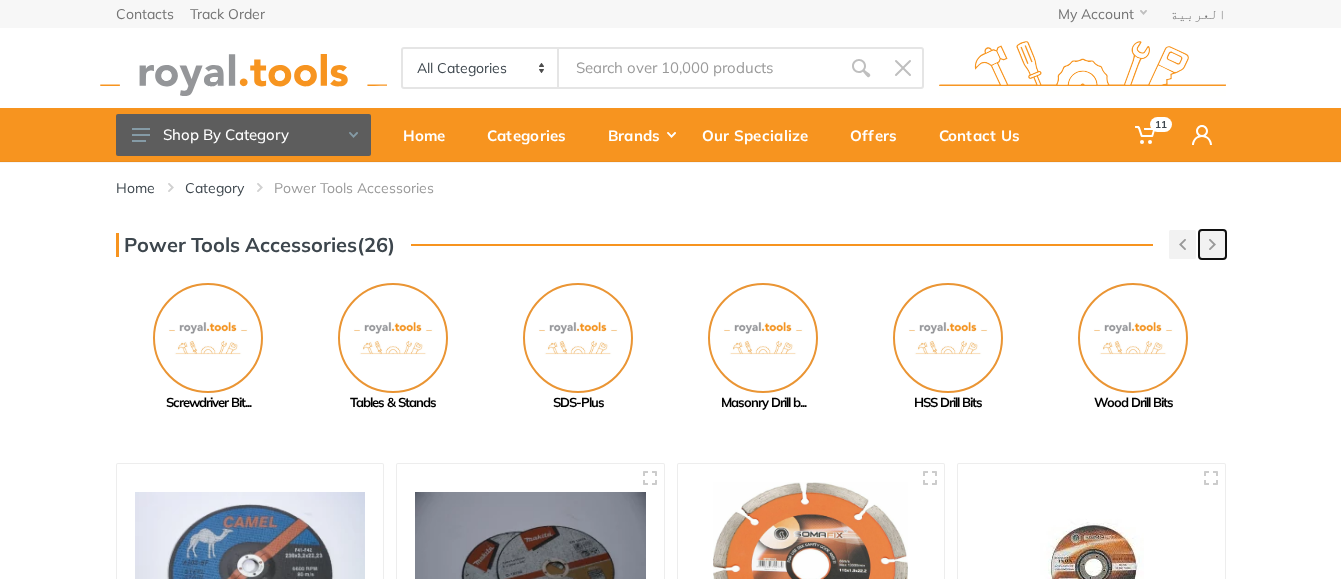 click at bounding box center [1212, 244] 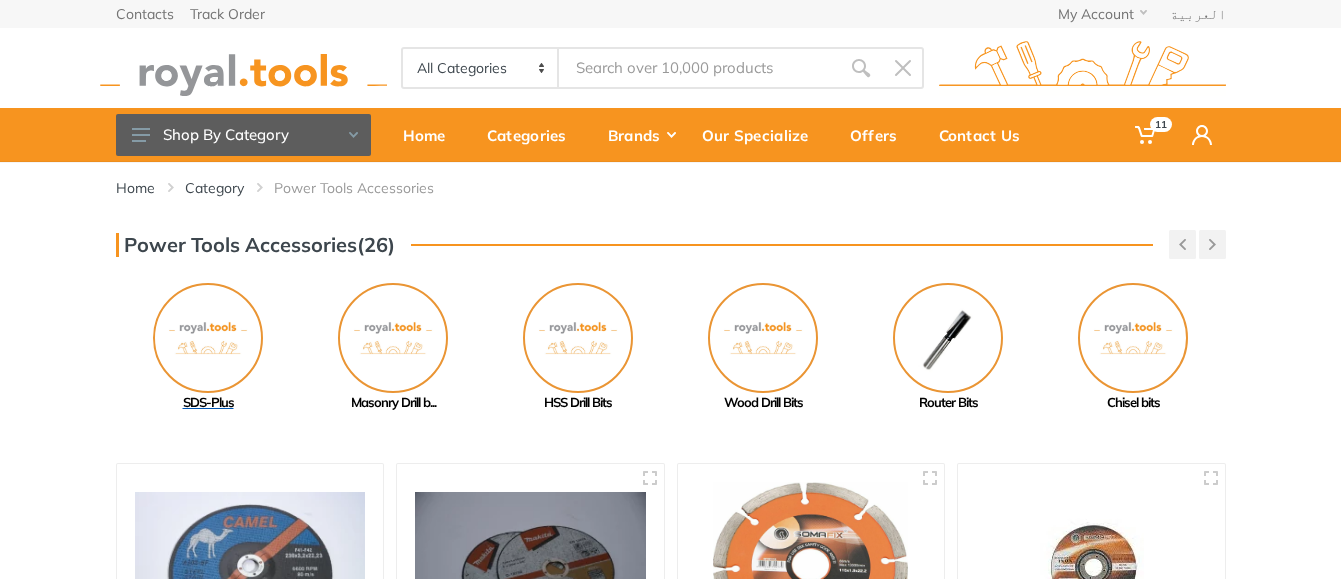 click on "SDS-Plus" at bounding box center (208, 403) 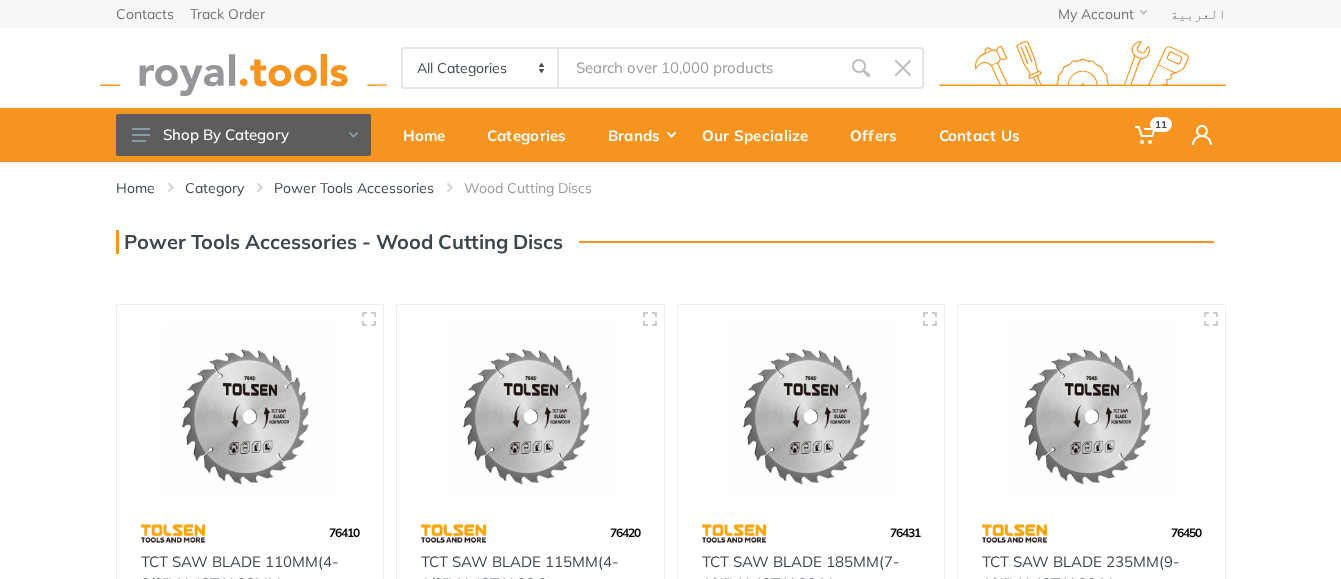 scroll, scrollTop: 0, scrollLeft: 0, axis: both 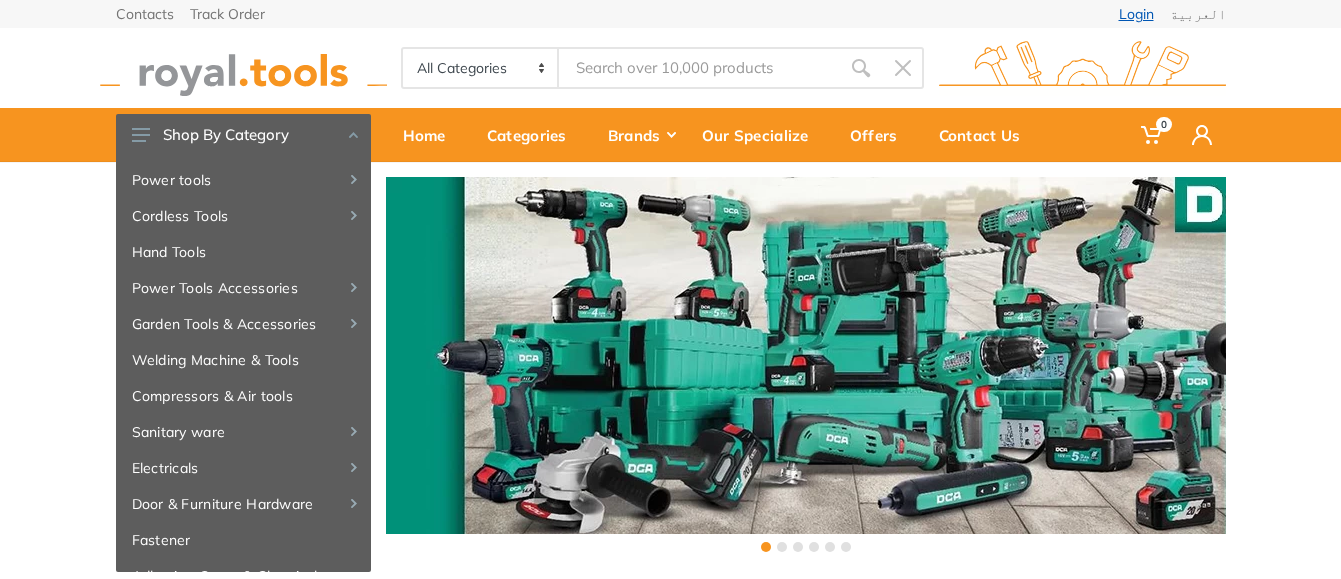 click on "Login" at bounding box center (1136, 14) 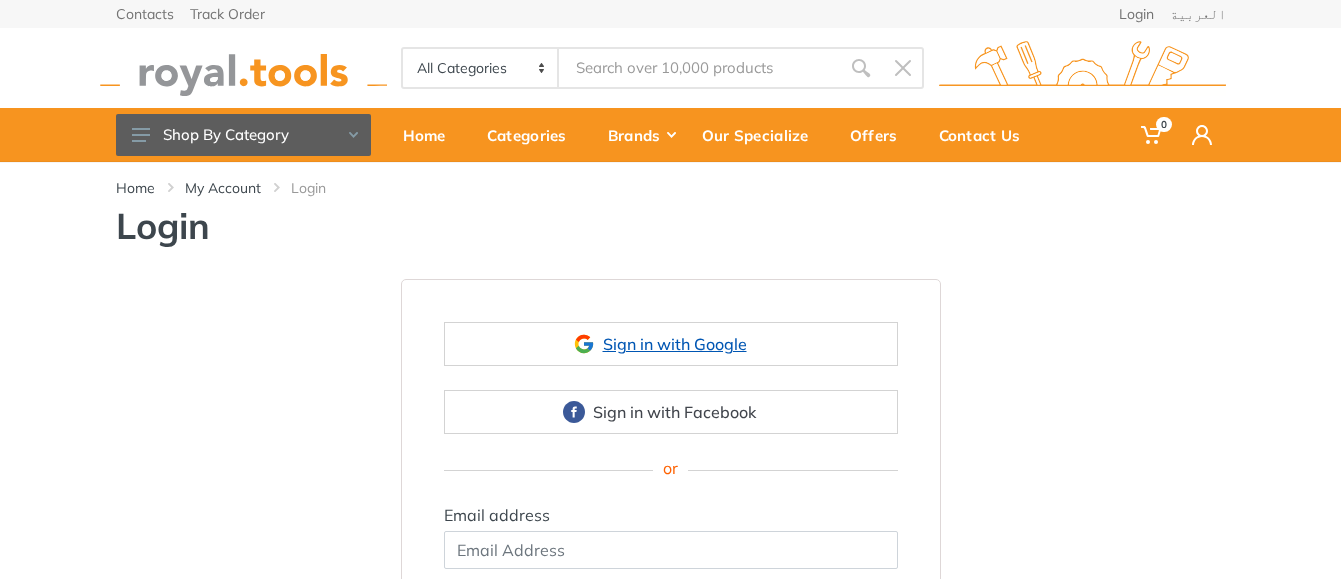 scroll, scrollTop: 0, scrollLeft: 0, axis: both 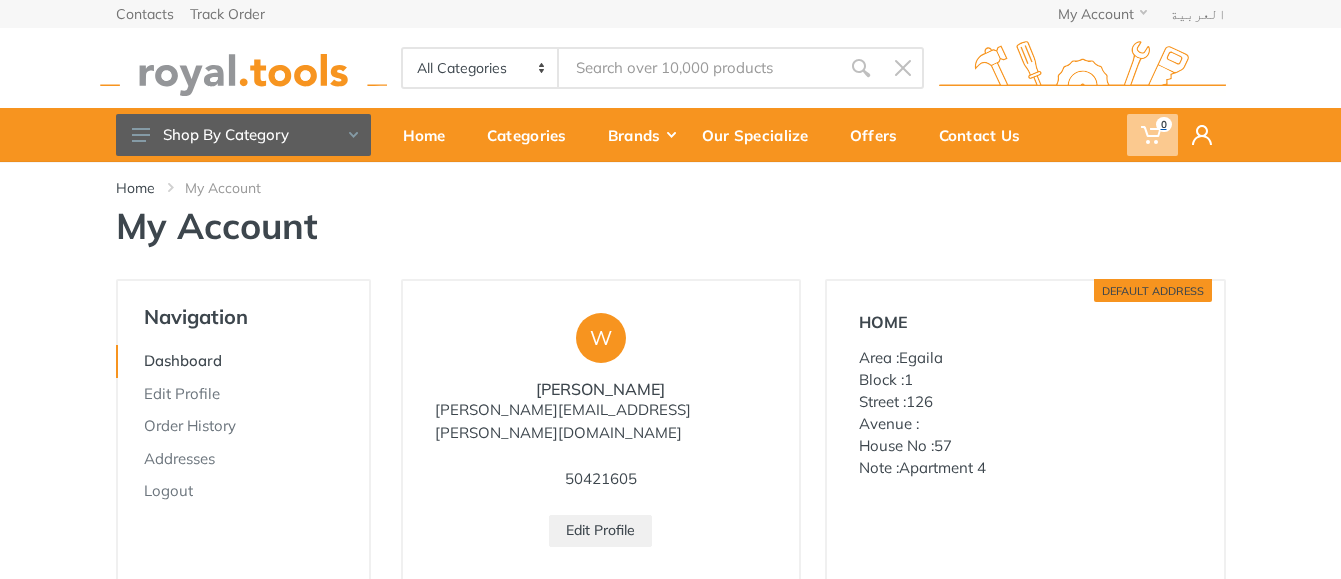 click 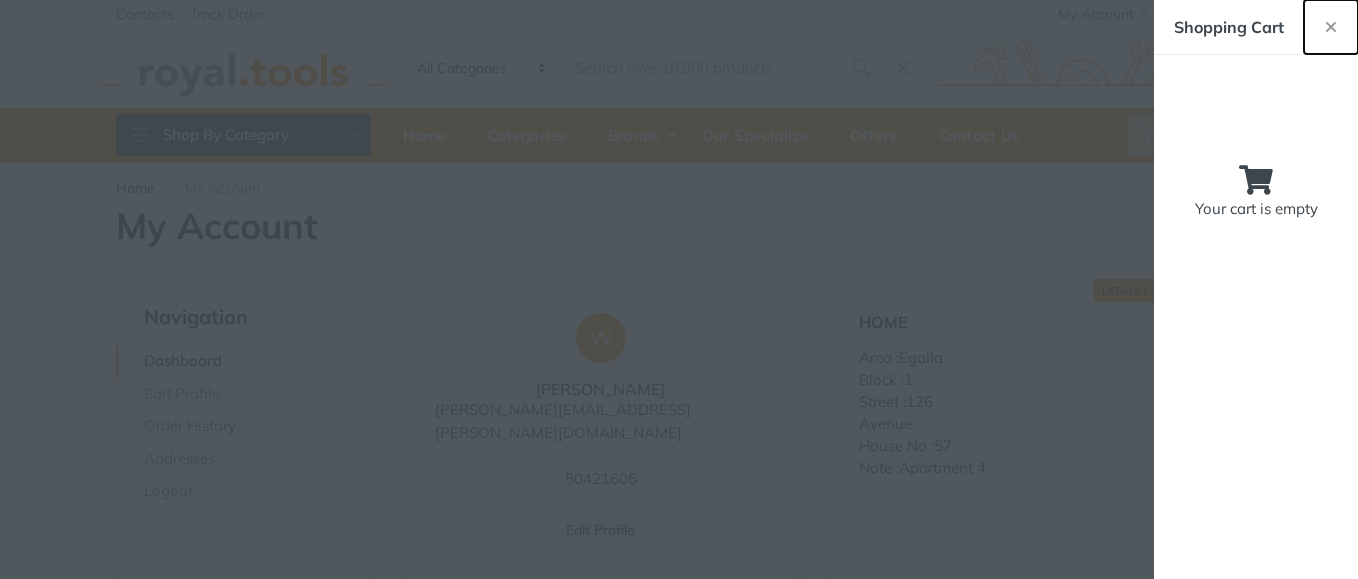 click at bounding box center [1331, 27] 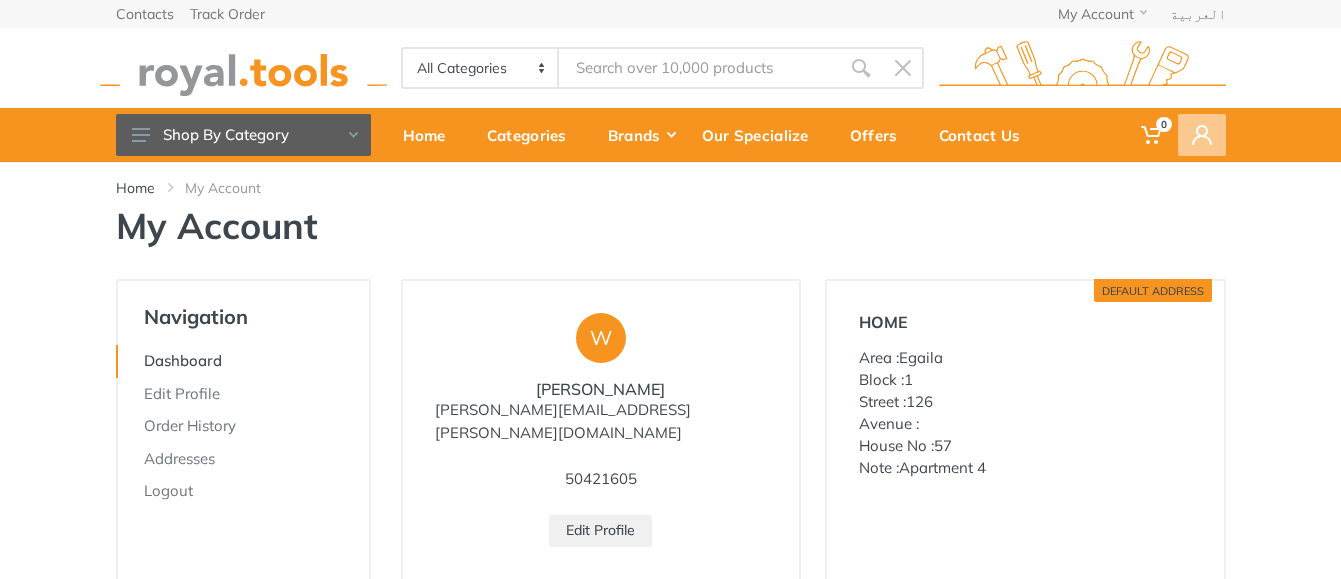 click 